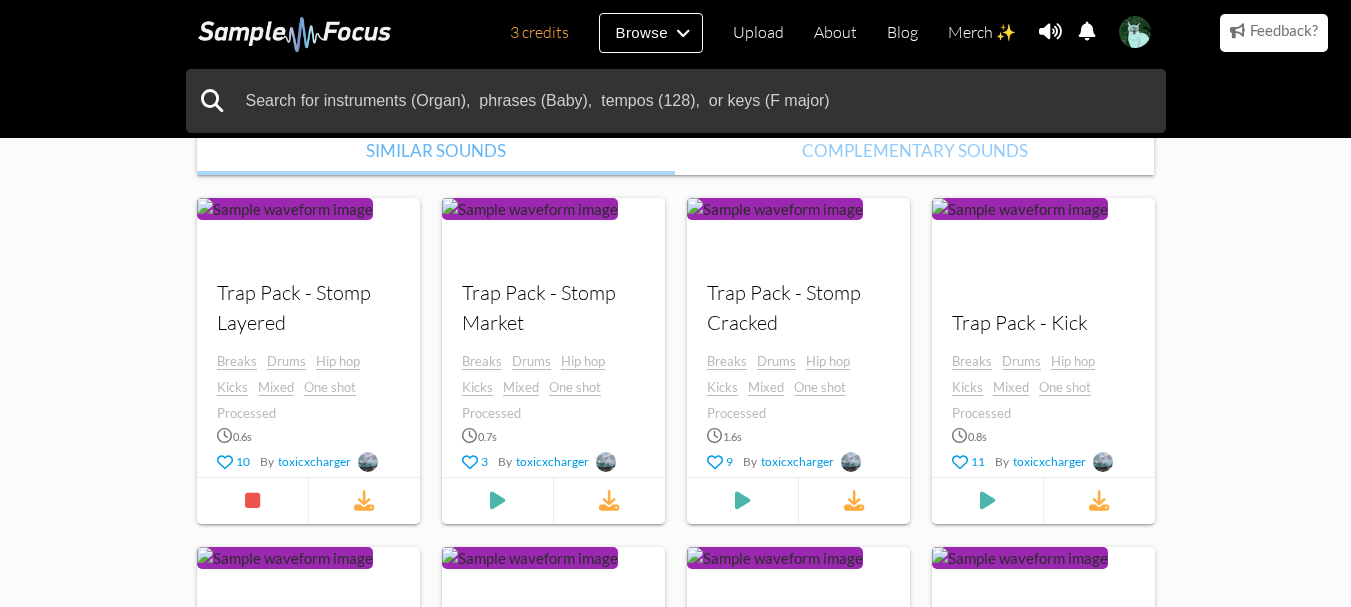 scroll, scrollTop: 500, scrollLeft: 0, axis: vertical 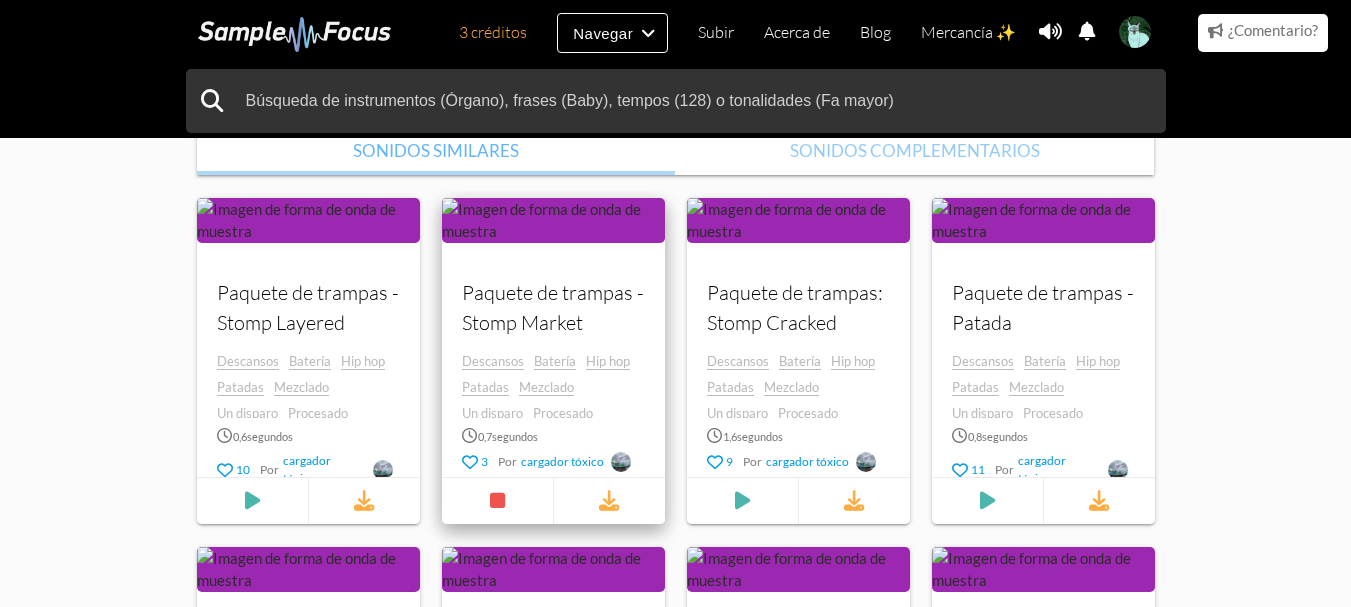 click on "Paquete de trampas - Stomp Market" at bounding box center [308, 273] 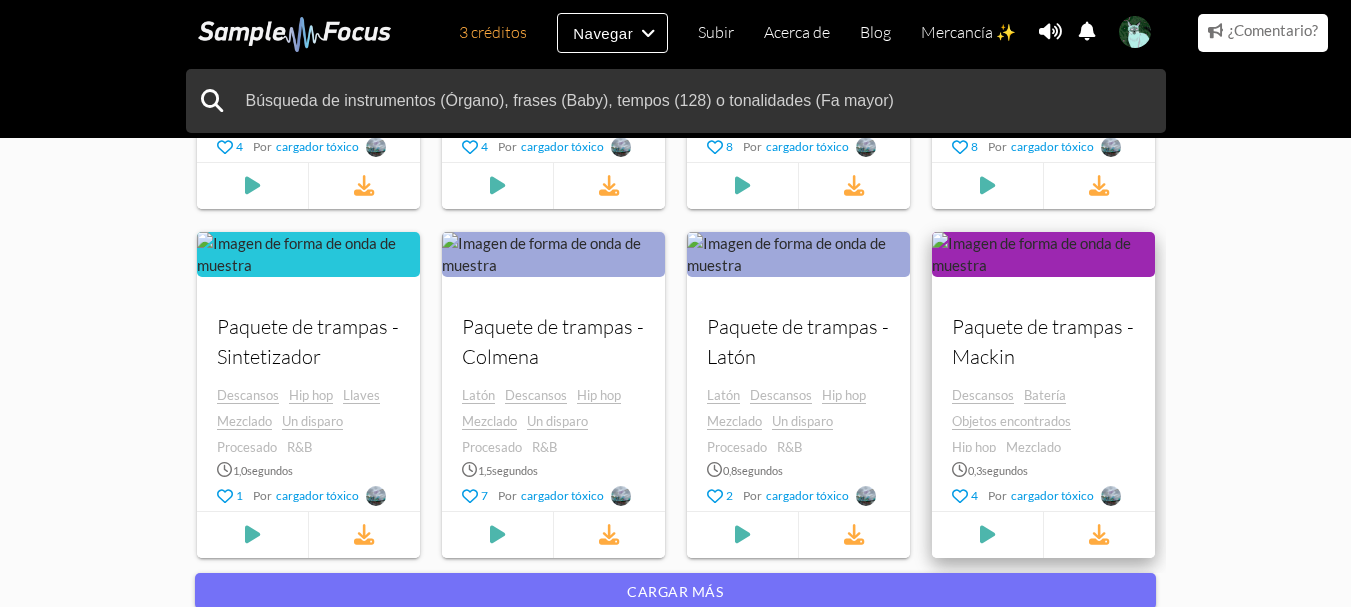 scroll, scrollTop: 2219, scrollLeft: 0, axis: vertical 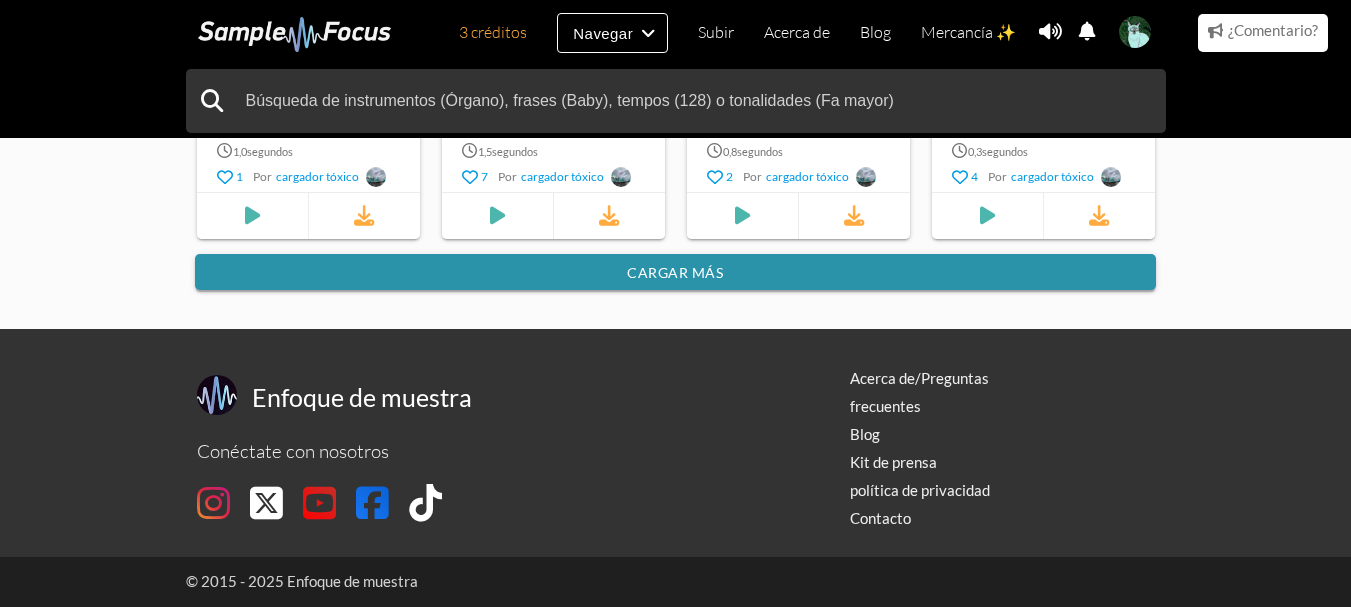 click on "Cargar más" at bounding box center [675, 272] 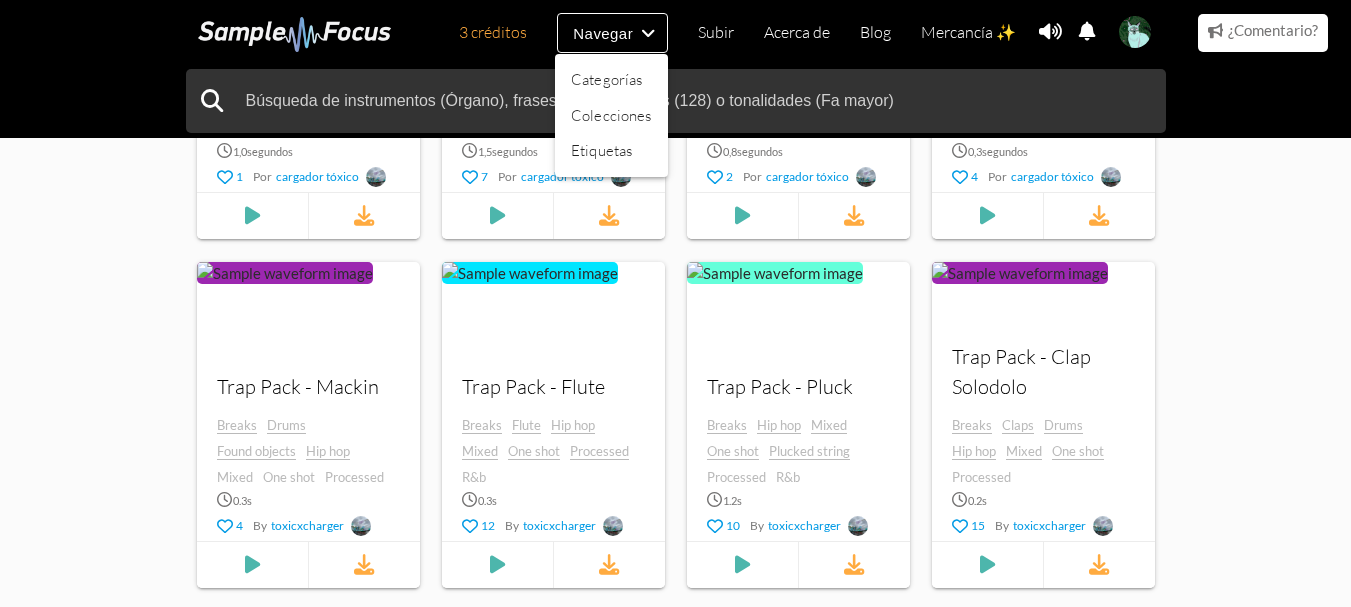 click at bounding box center (675, 303) 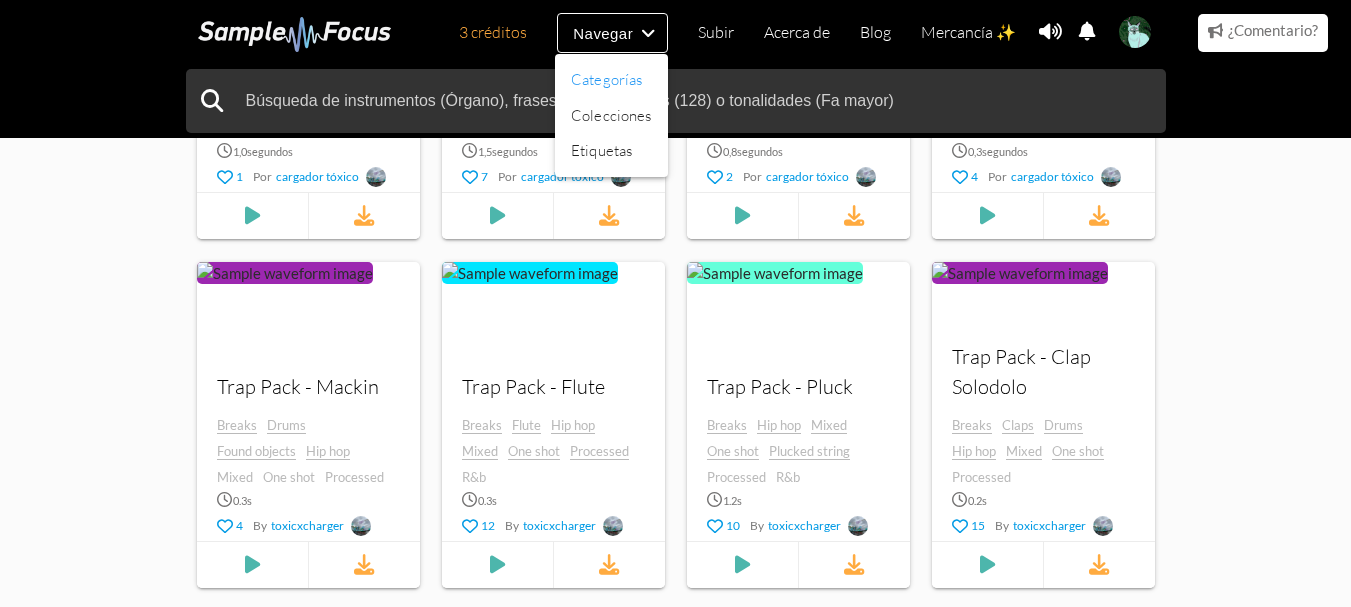 click on "Categorías" at bounding box center (606, 80) 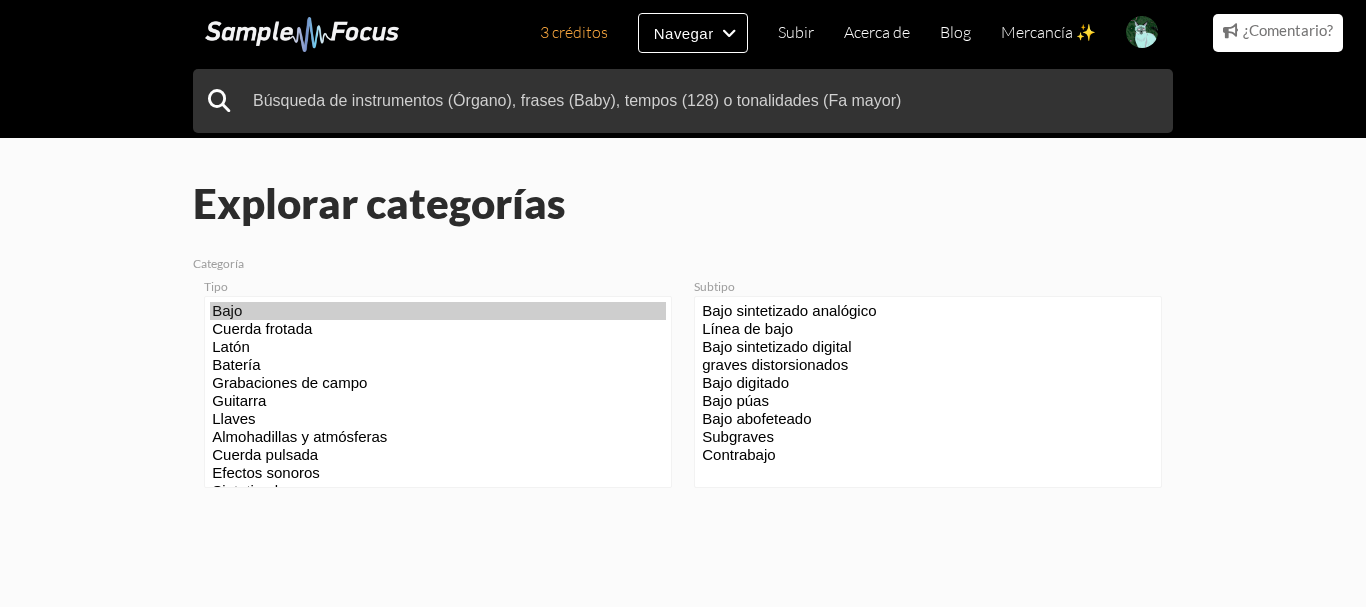 scroll, scrollTop: 0, scrollLeft: 0, axis: both 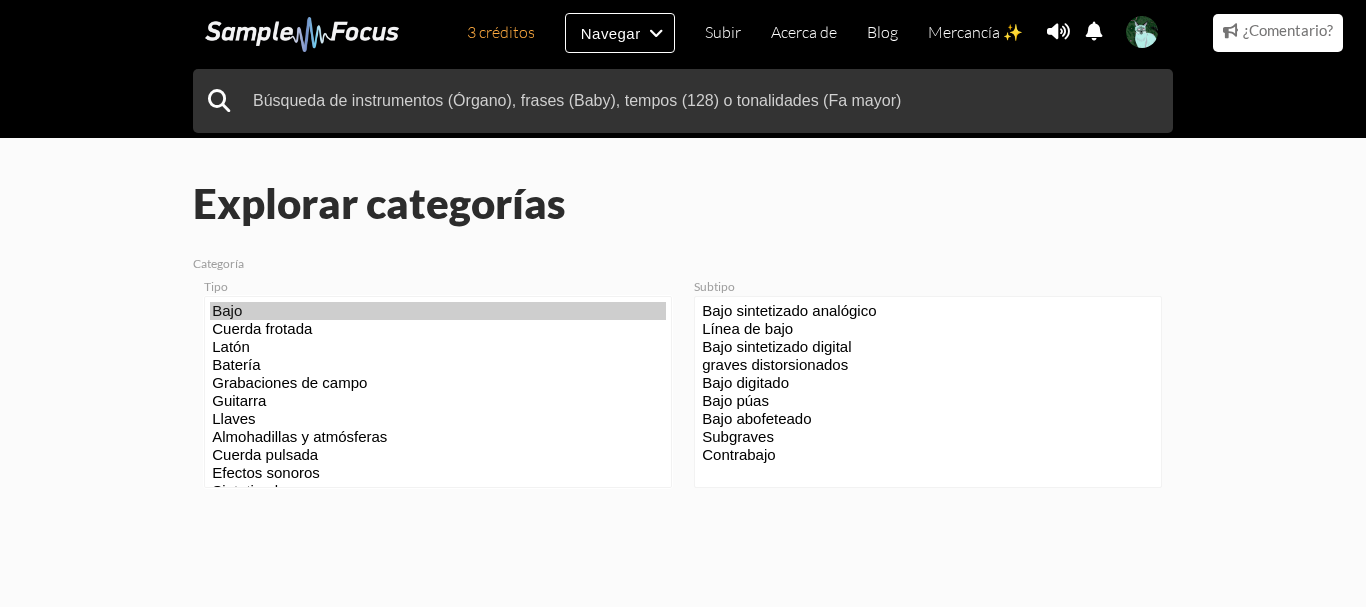 drag, startPoint x: 671, startPoint y: 390, endPoint x: 671, endPoint y: 409, distance: 19 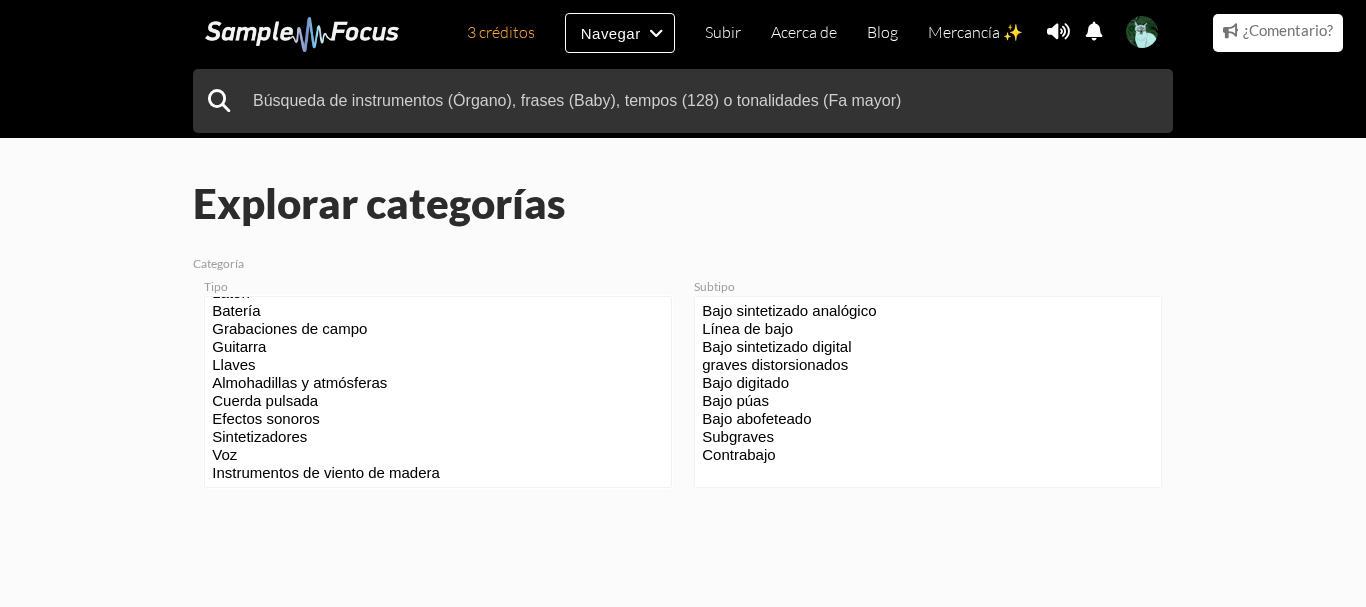 select on "54" 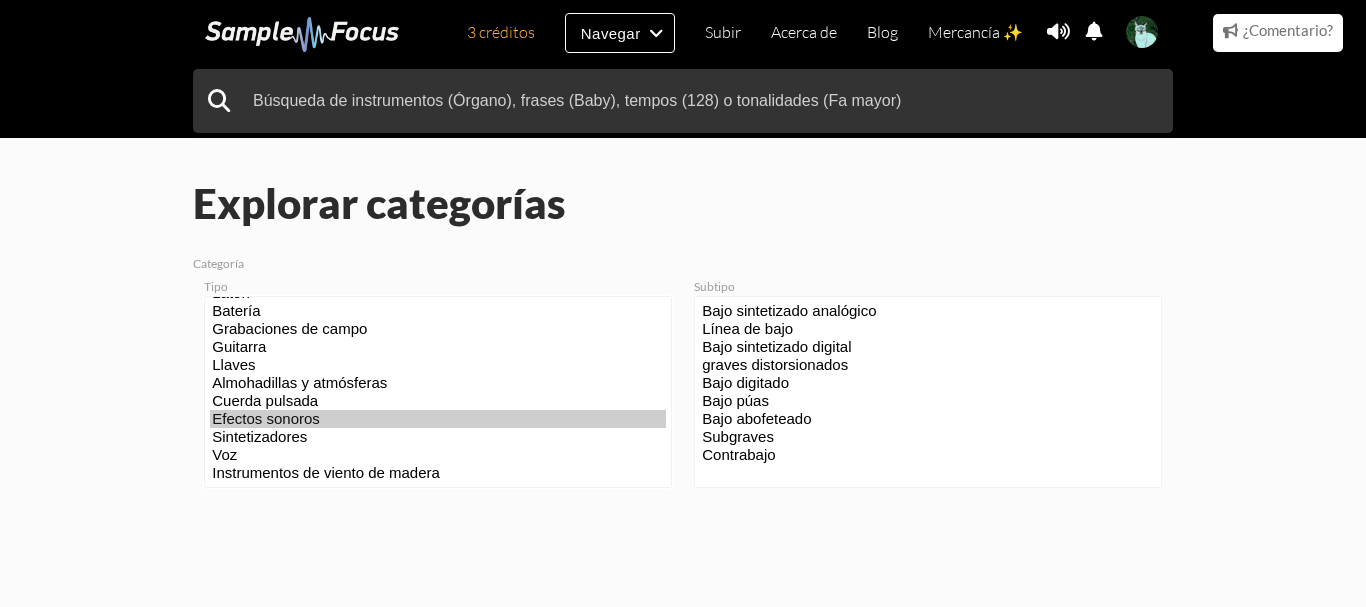 click on "Efectos sonoros" at bounding box center (438, 419) 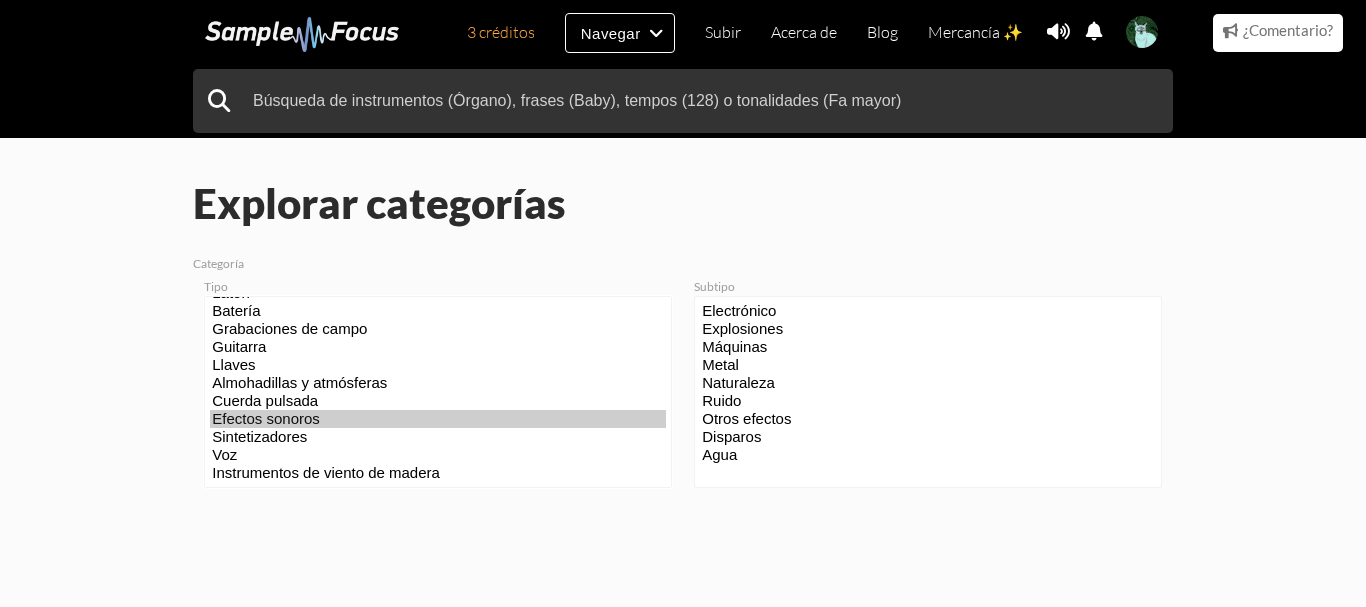 click on "Efectos sonoros" at bounding box center (438, 419) 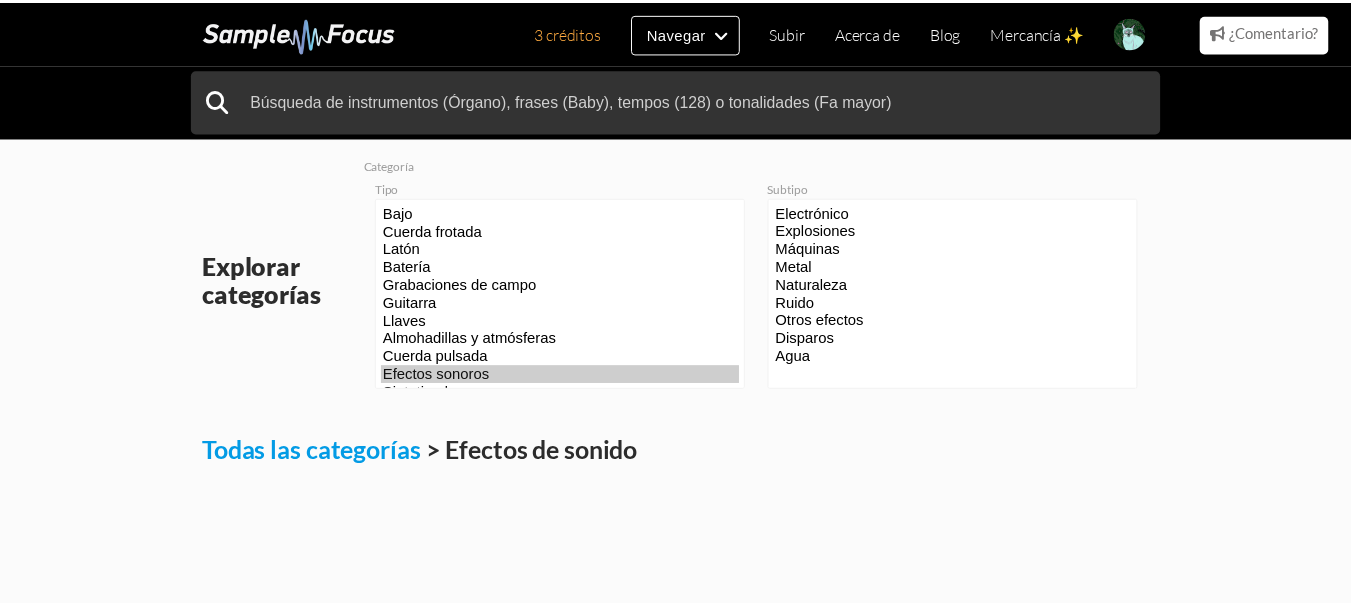 scroll, scrollTop: 0, scrollLeft: 0, axis: both 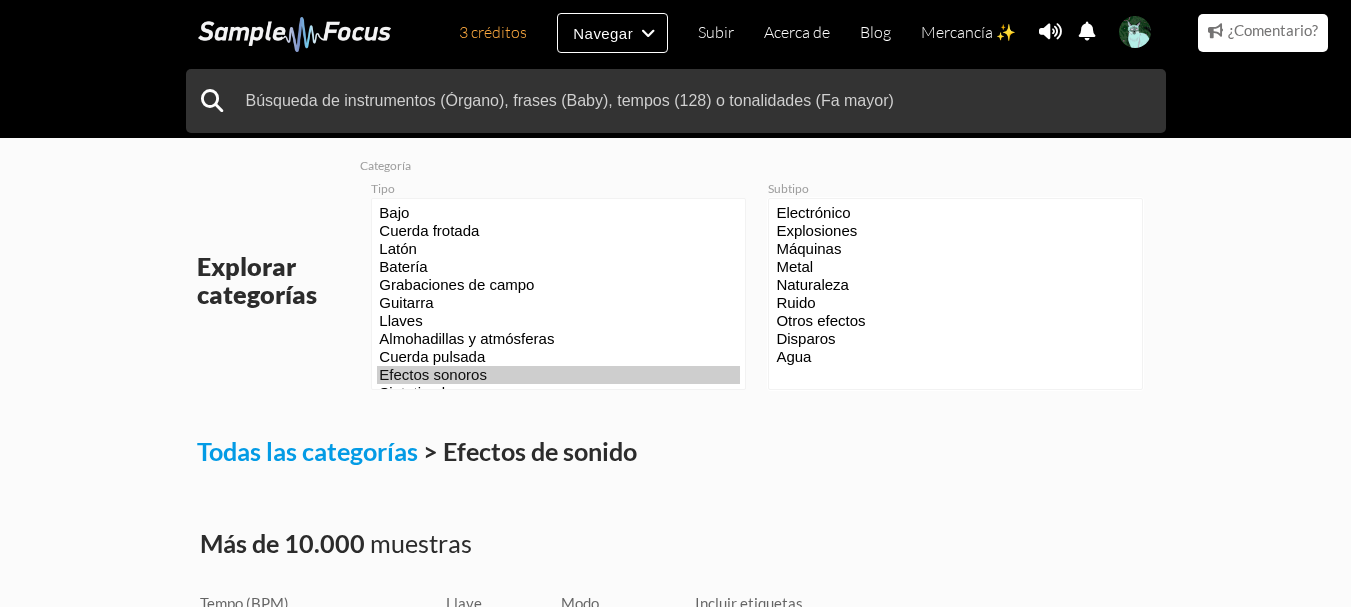 select on "93" 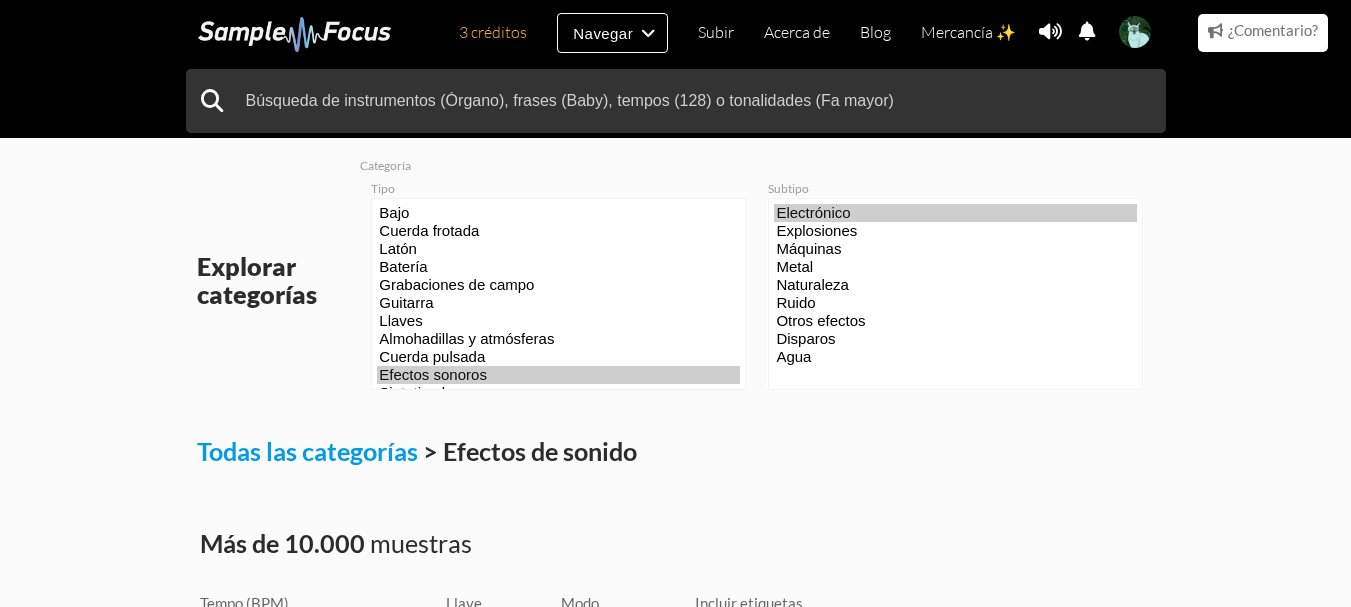 click on "Electrónico" at bounding box center [955, 213] 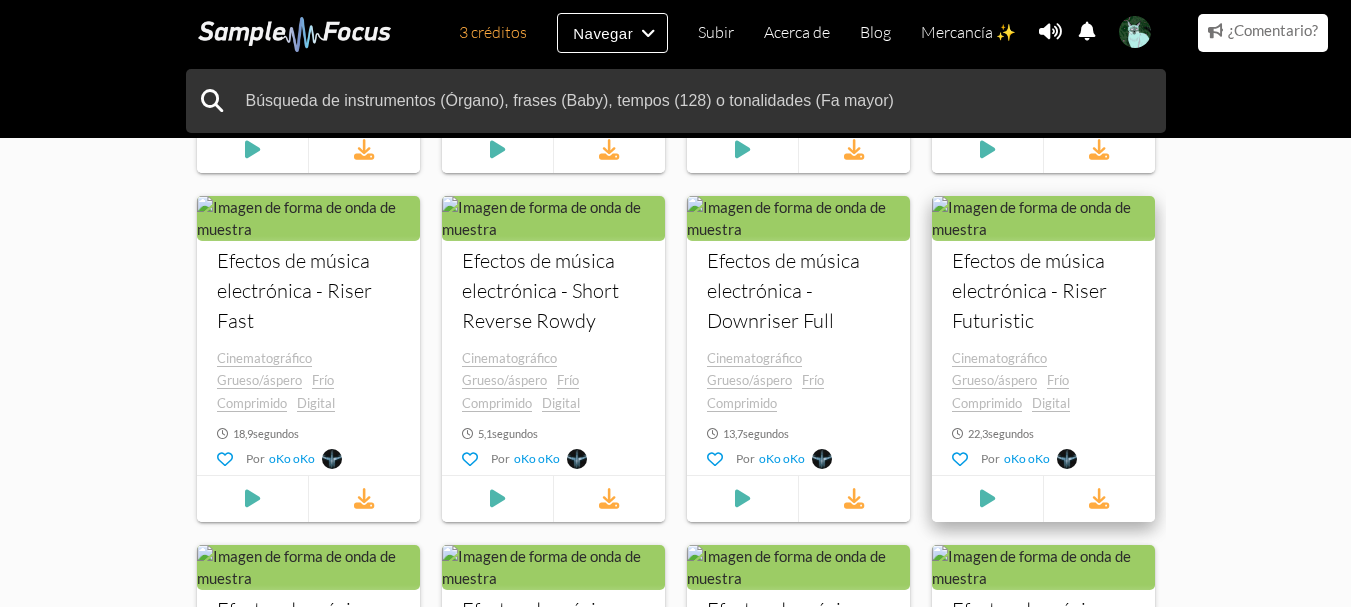 scroll, scrollTop: 200, scrollLeft: 0, axis: vertical 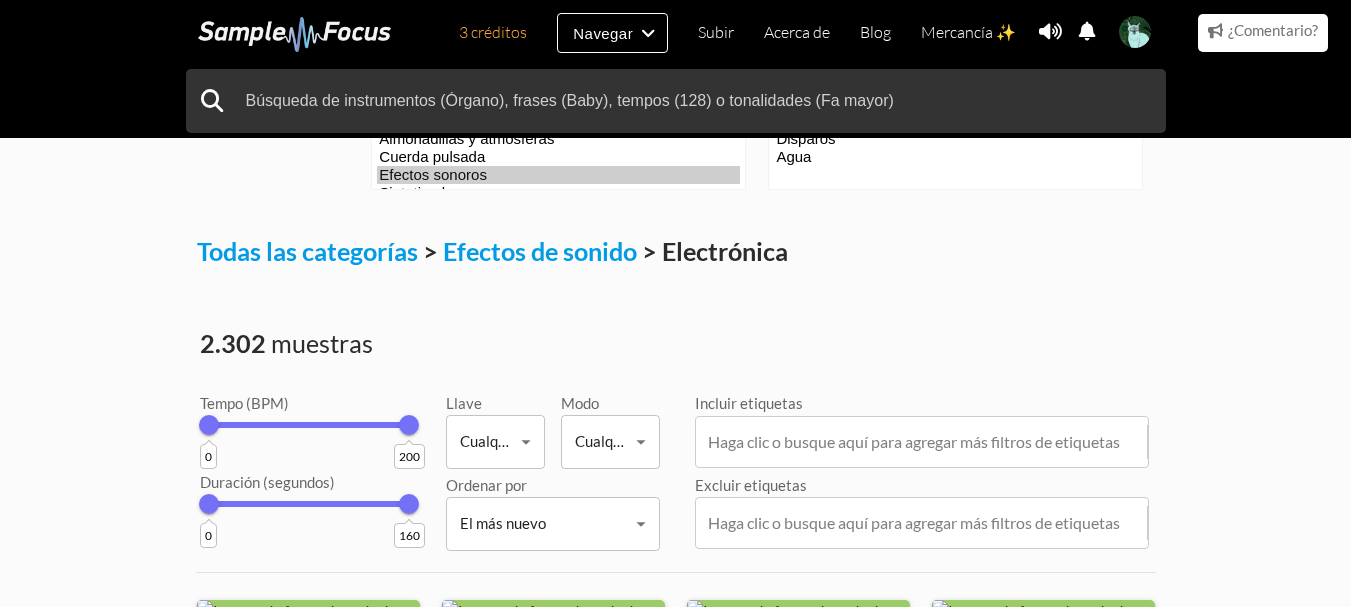 click on "Explorar categorías
Categoría
Tipo
Bajo
Cuerda frotada
Latón
Batería
Grabaciones de campo
Guitarra
Llaves
Almohadillas y atmósferas
Cuerda pulsada
Efectos sonoros
Sintetizadores
Voz
Instrumentos de viento de madera
Subtipo
Metal" at bounding box center (675, 1145) 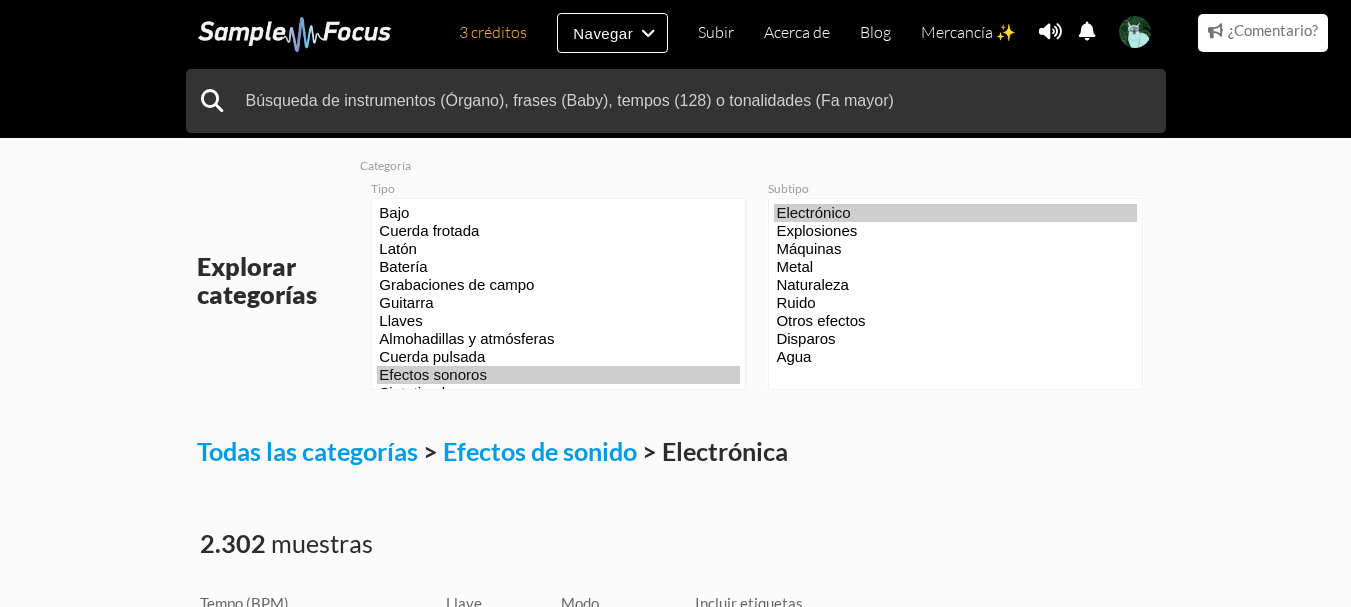 select on "92" 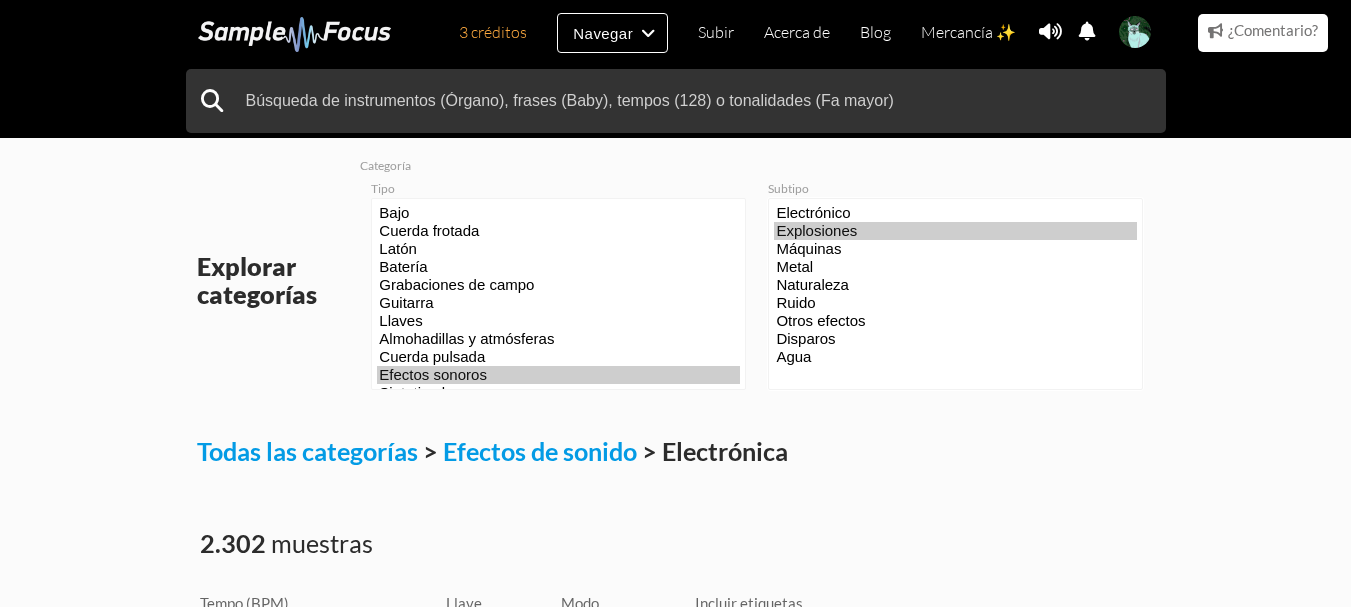 click on "Explosiones" at bounding box center (955, 231) 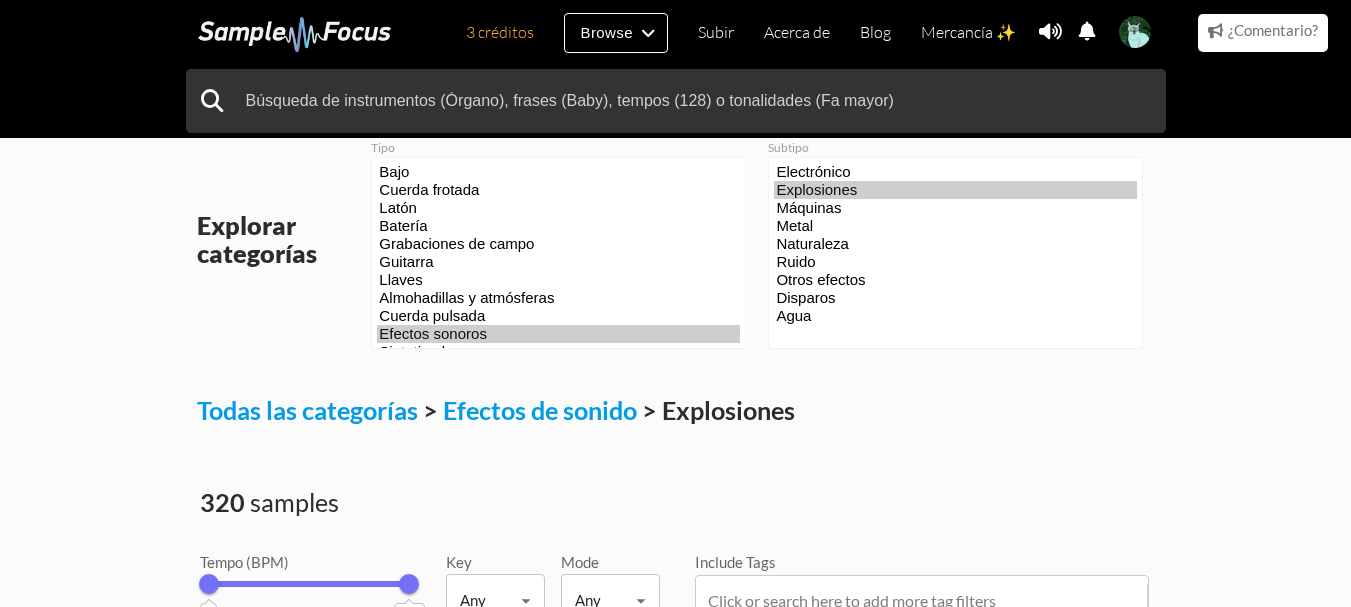 scroll, scrollTop: 100, scrollLeft: 0, axis: vertical 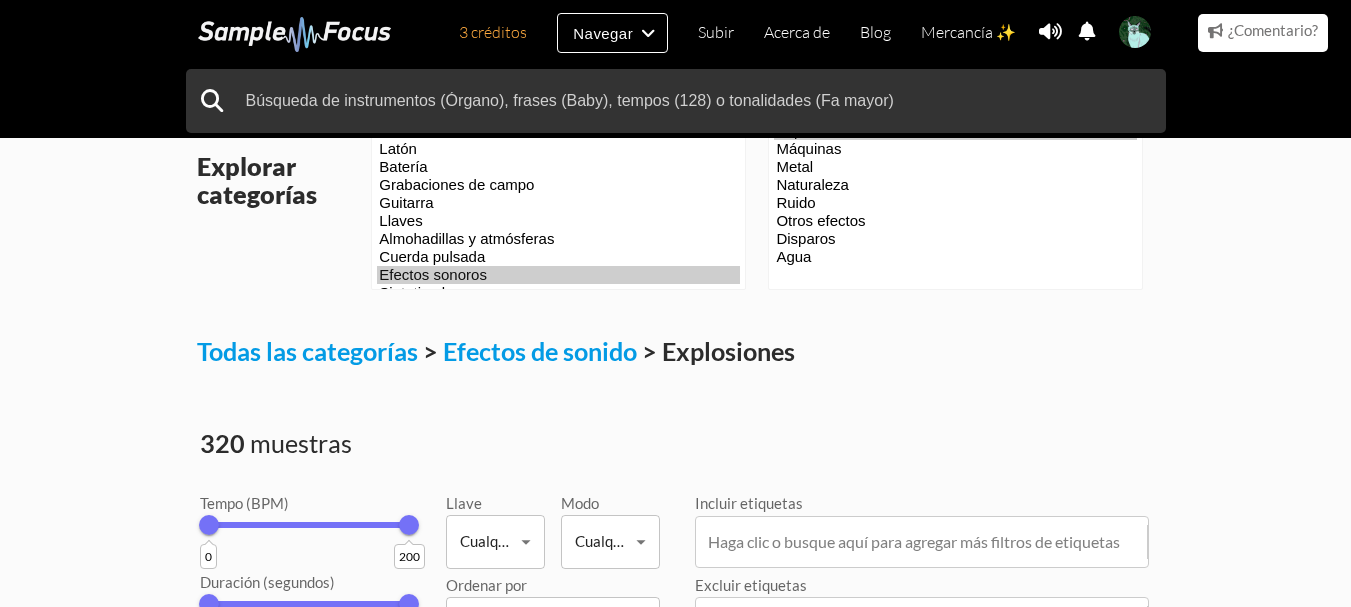 select on "61" 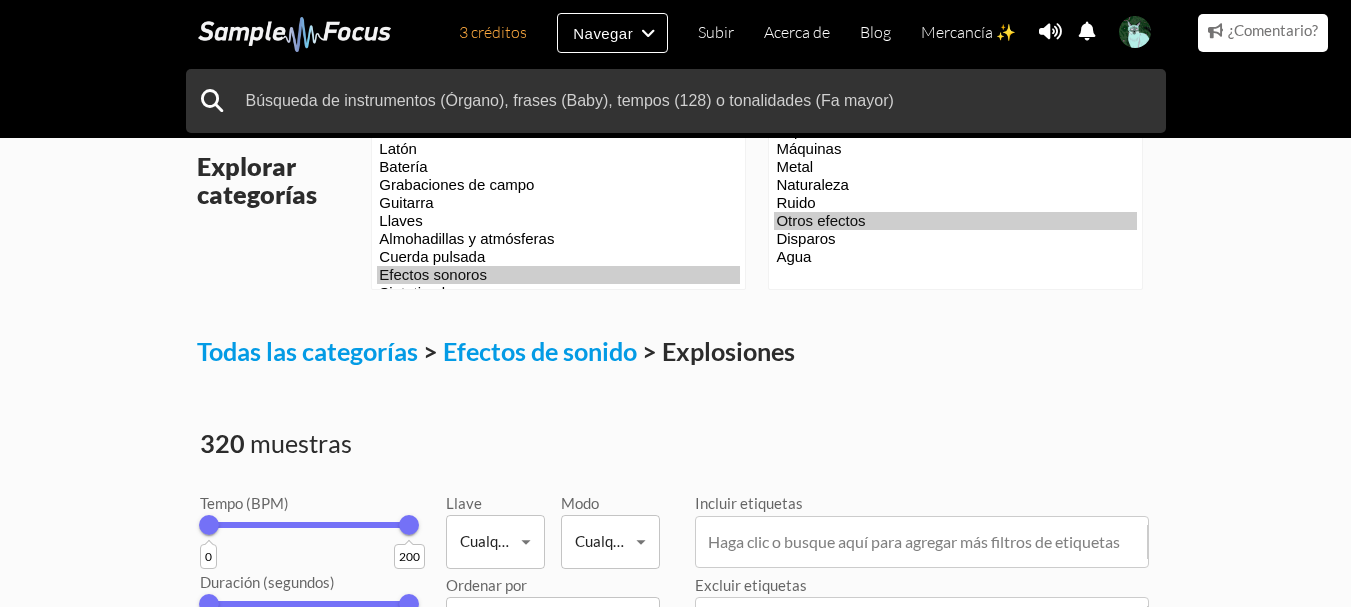 click on "Otros efectos" at bounding box center (955, 221) 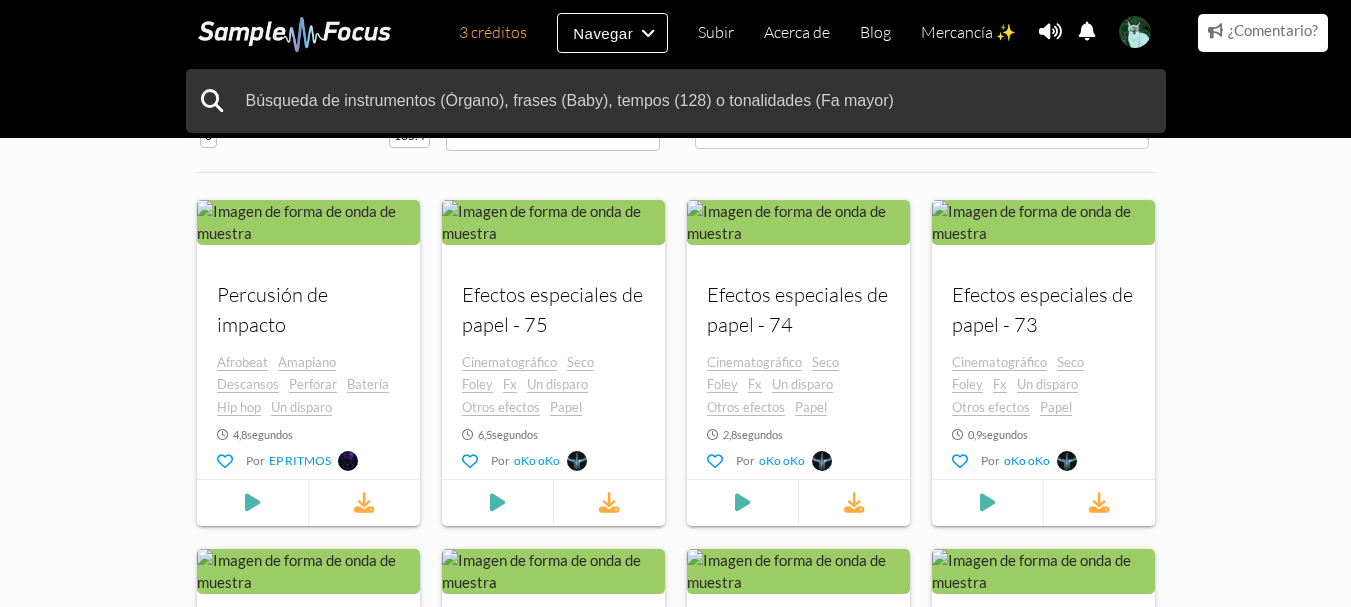 scroll, scrollTop: 0, scrollLeft: 0, axis: both 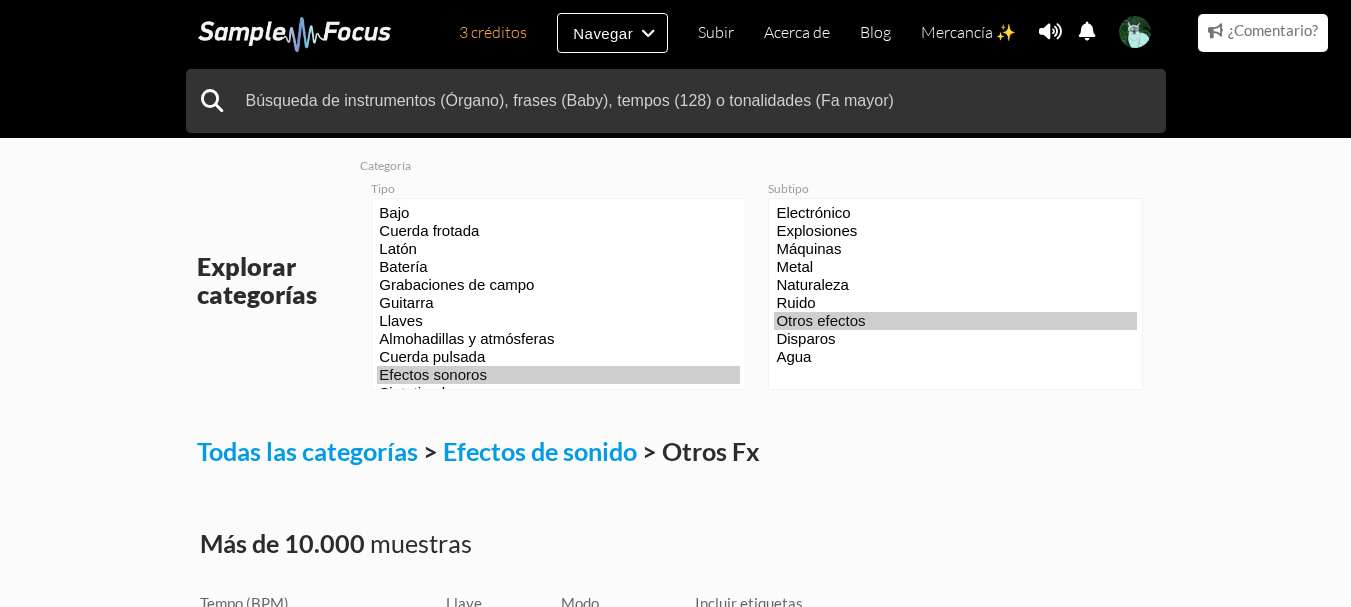 select on "33" 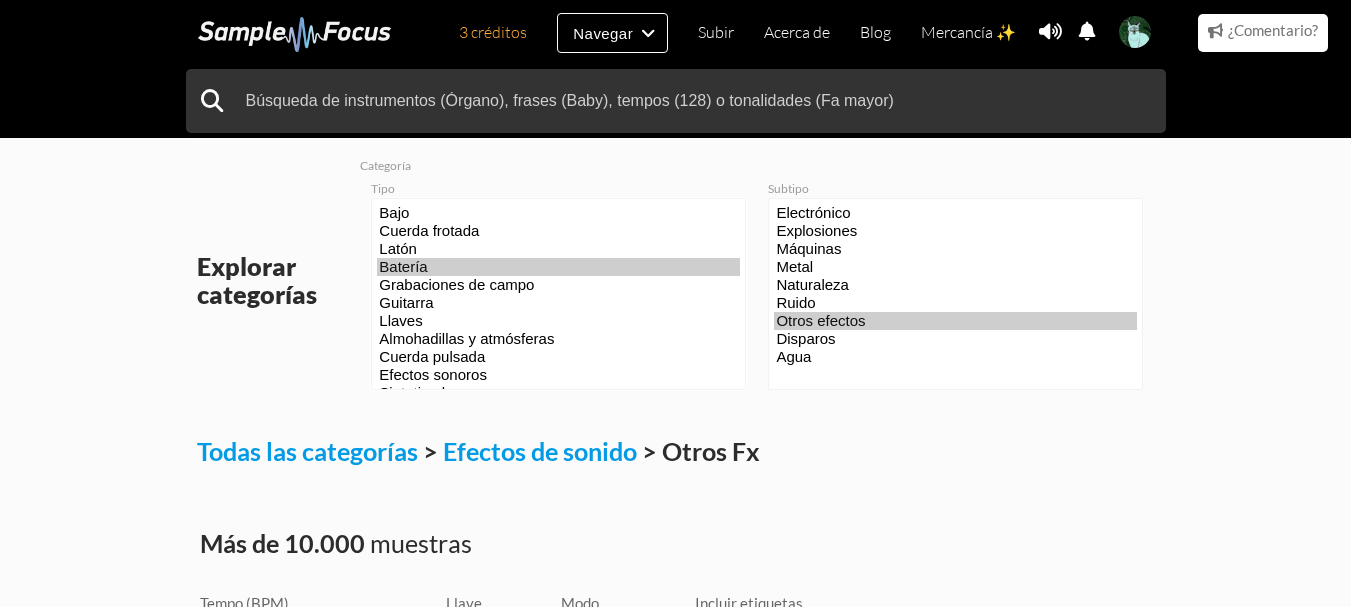 click on "Batería" at bounding box center (558, 267) 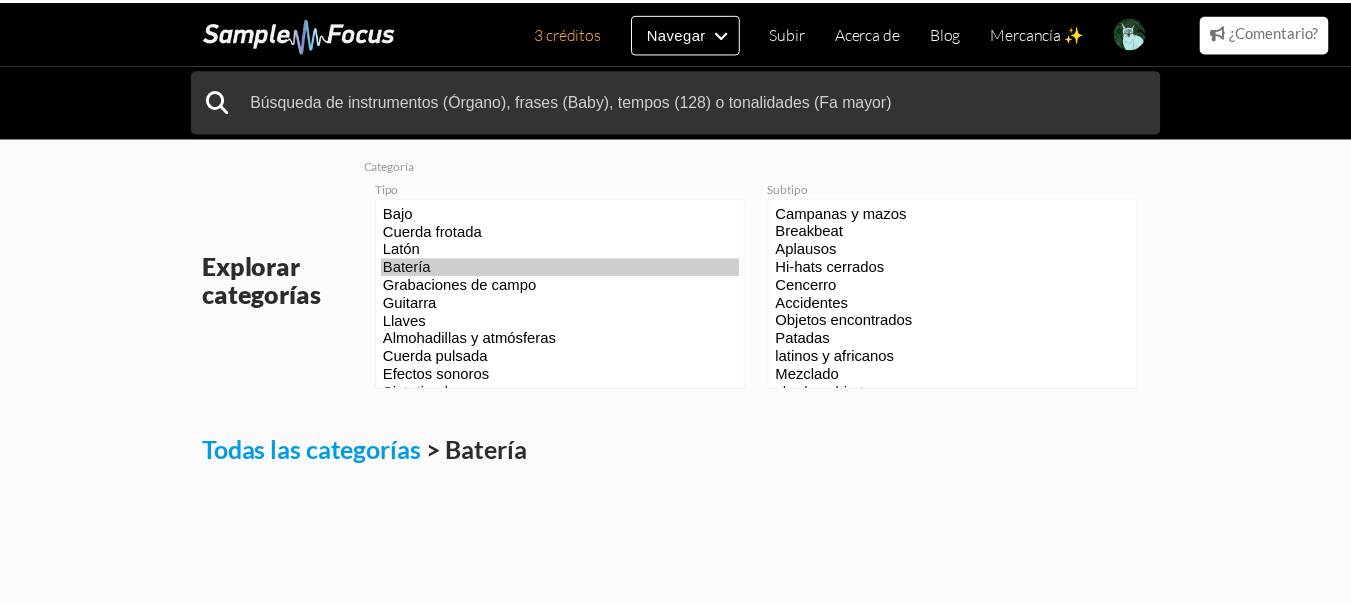 scroll, scrollTop: 0, scrollLeft: 0, axis: both 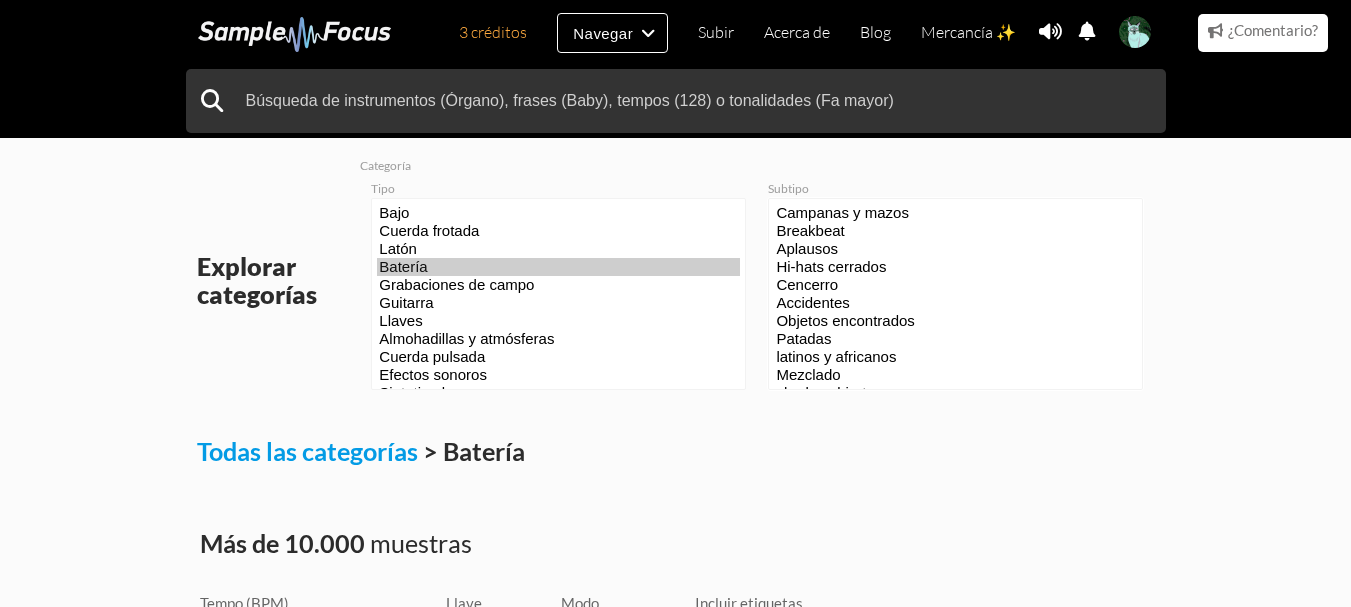 select on "94" 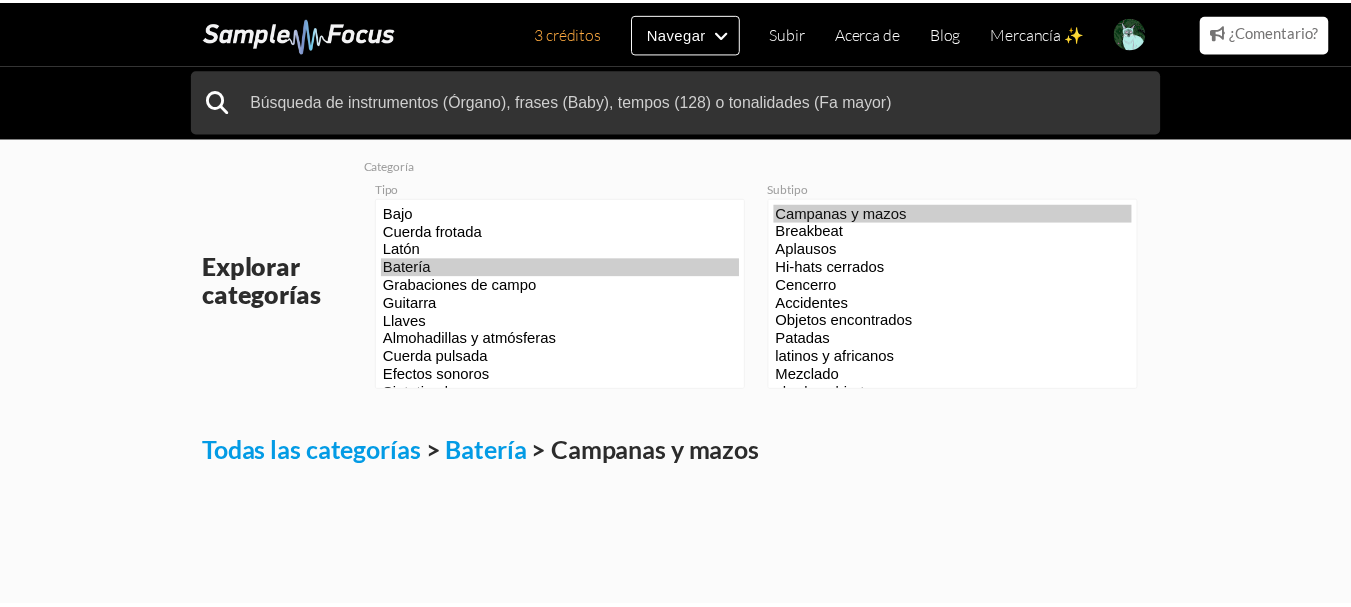 scroll, scrollTop: 0, scrollLeft: 0, axis: both 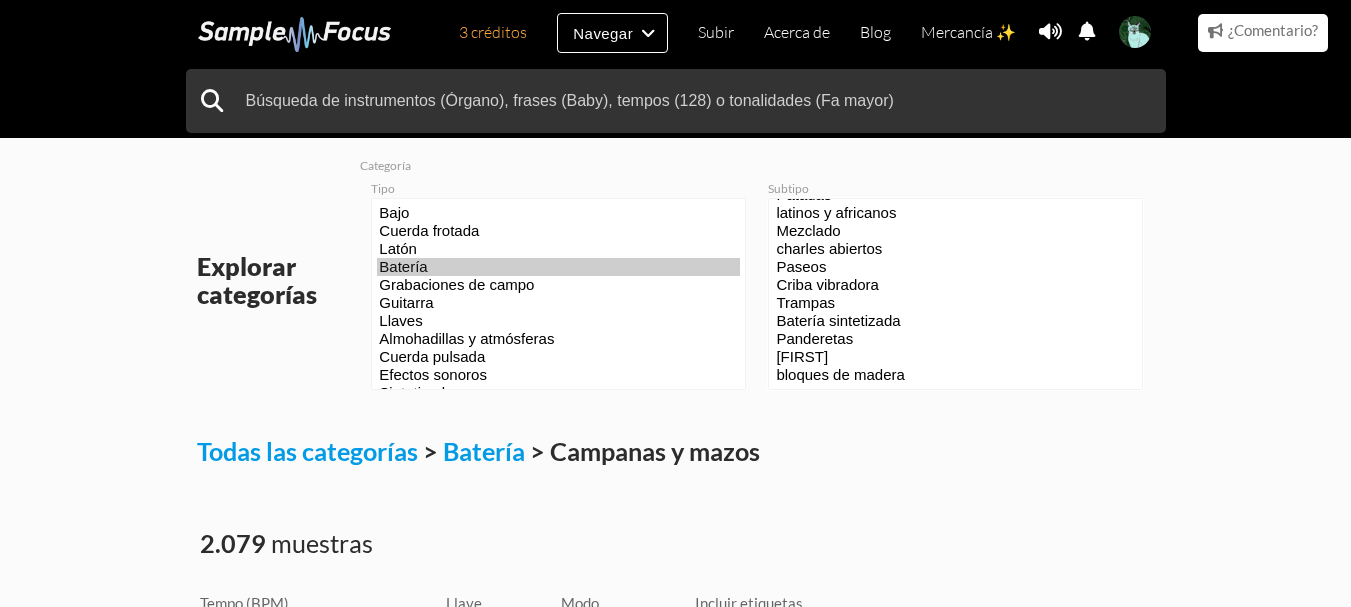 select on "38" 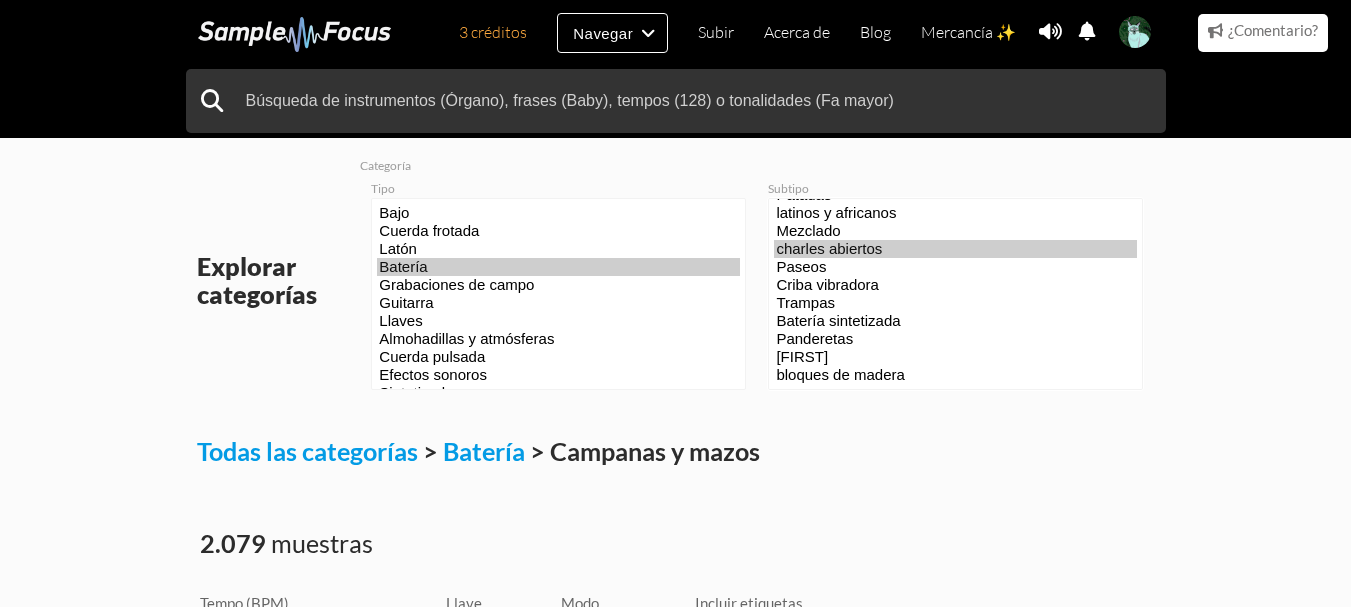 click on "charles abiertos" at bounding box center [955, 249] 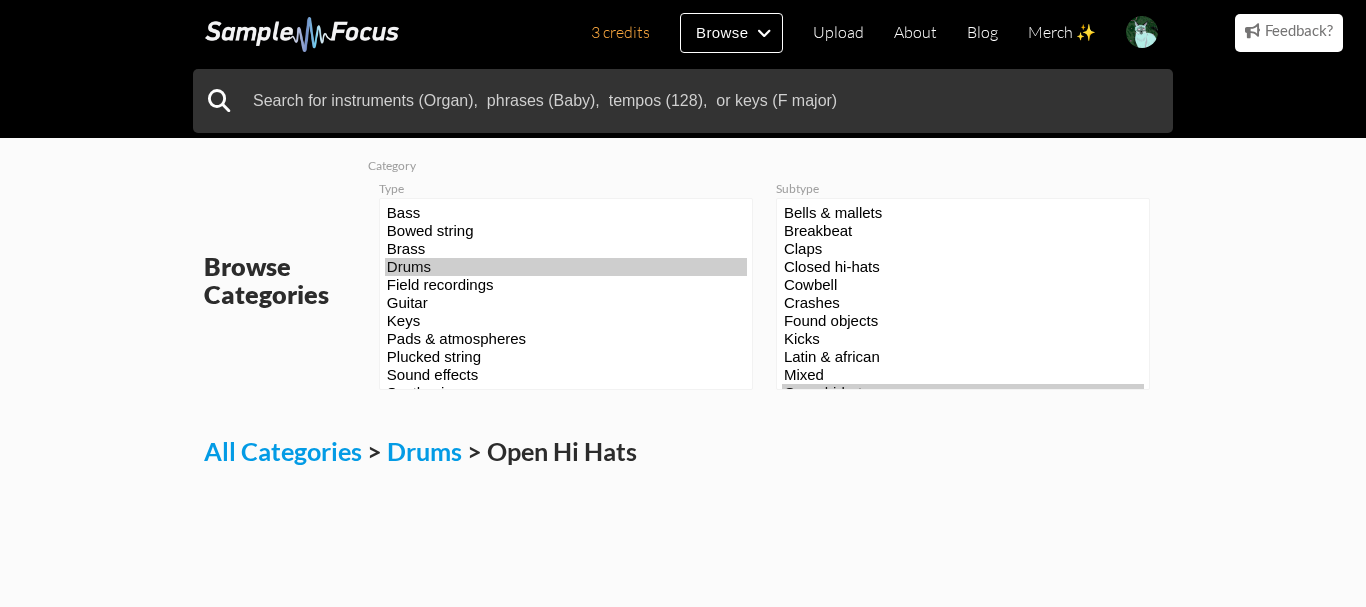 scroll, scrollTop: 0, scrollLeft: 0, axis: both 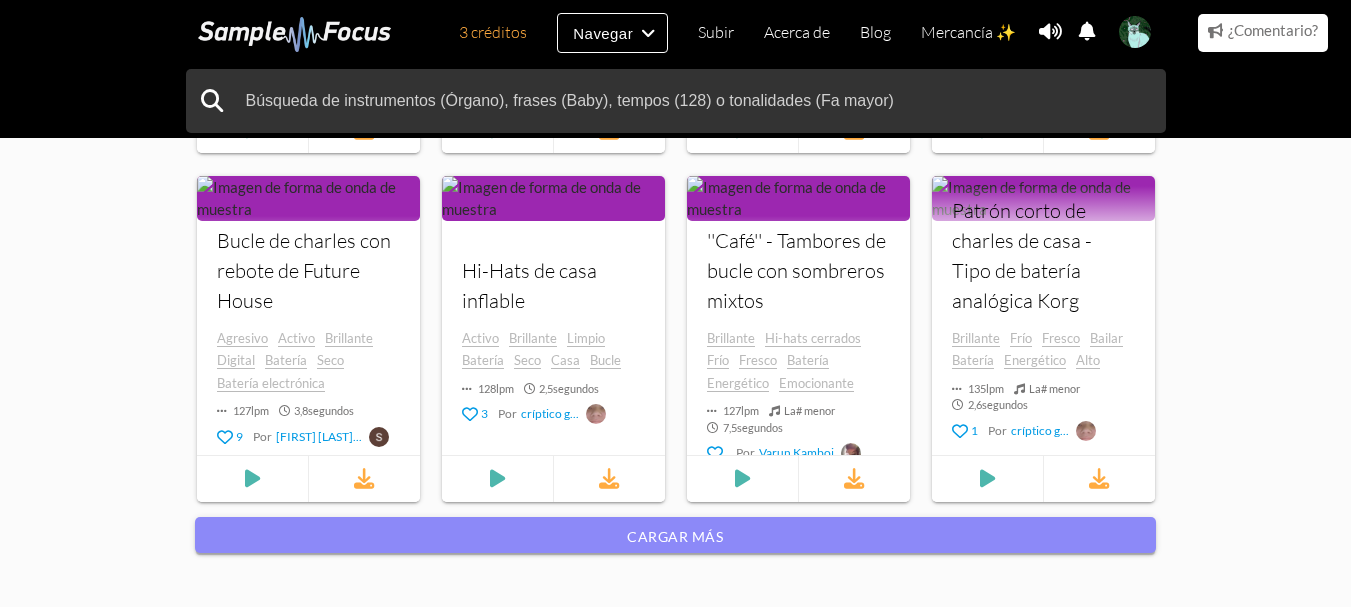 click on "Cargar más" at bounding box center [675, 535] 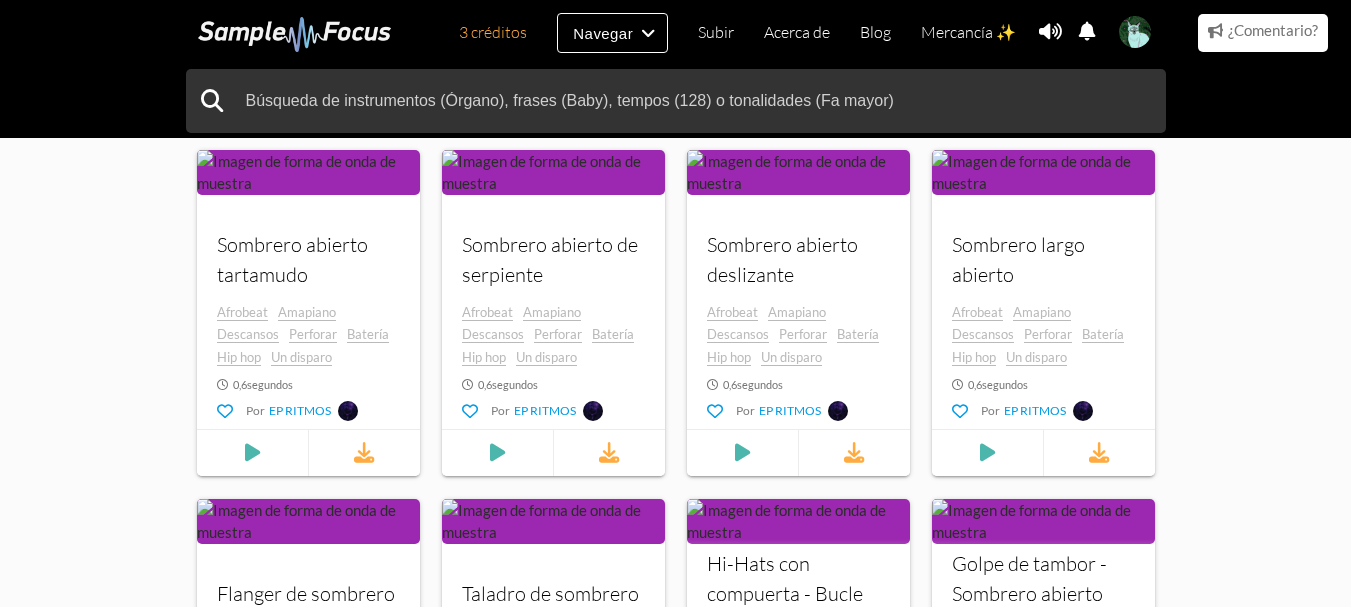 scroll, scrollTop: 0, scrollLeft: 0, axis: both 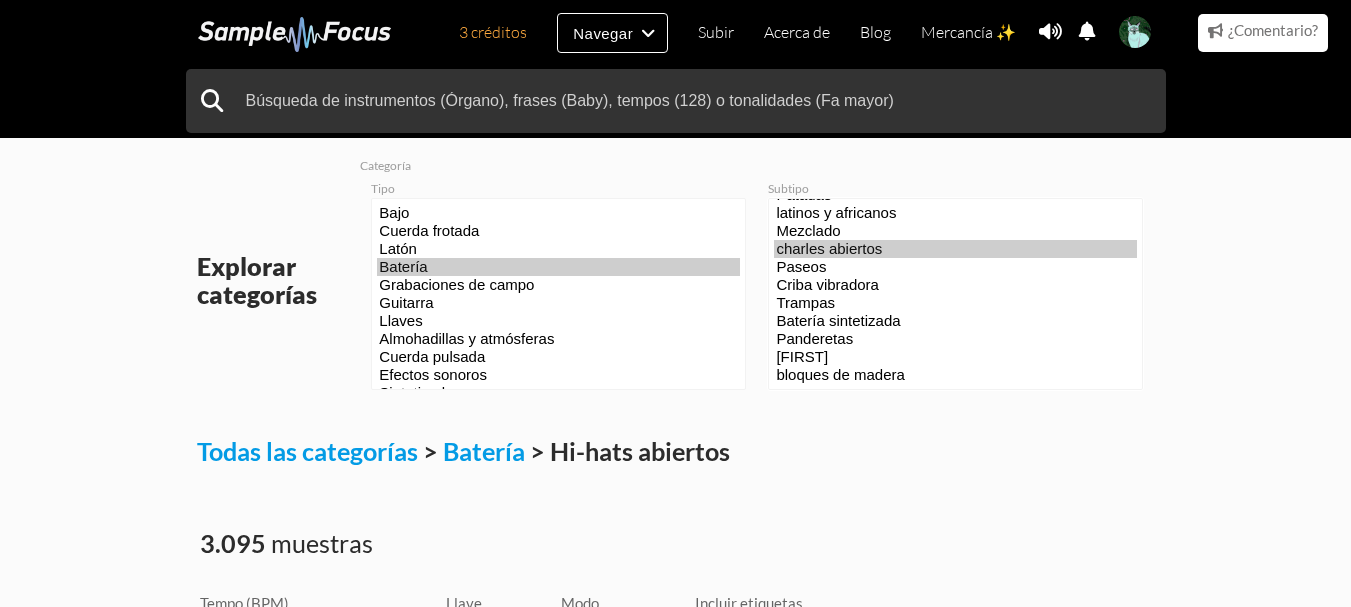 select on "88" 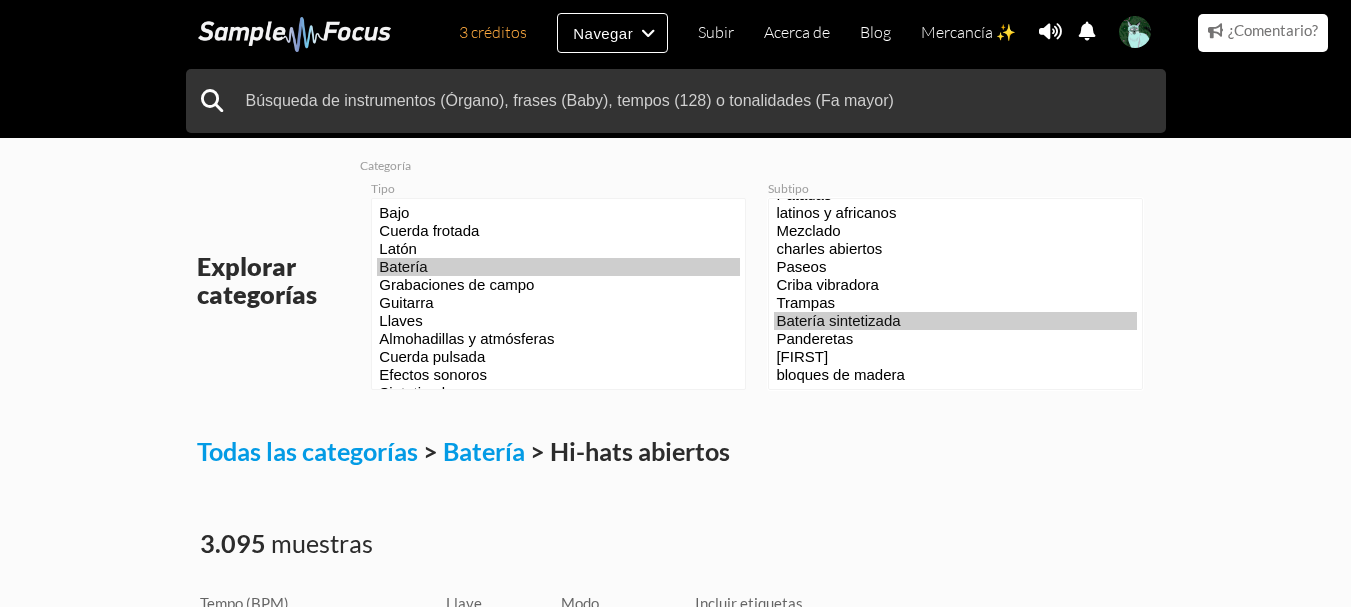 click on "Batería sintetizada" at bounding box center [955, 321] 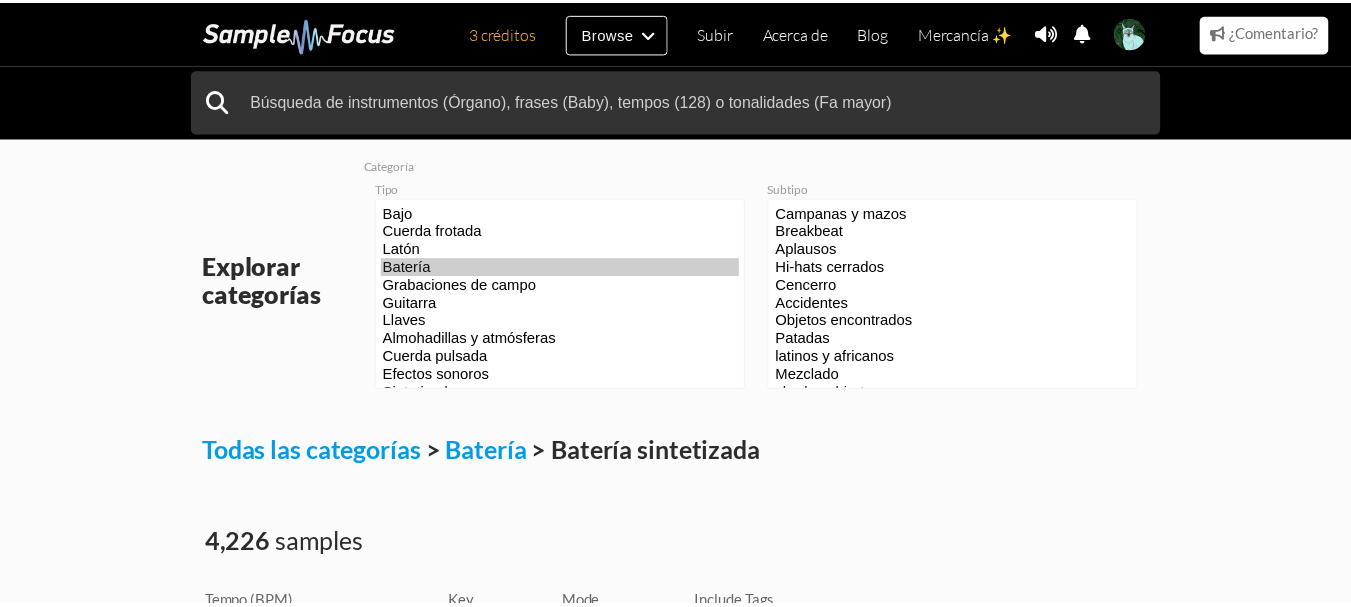 scroll, scrollTop: 71, scrollLeft: 0, axis: vertical 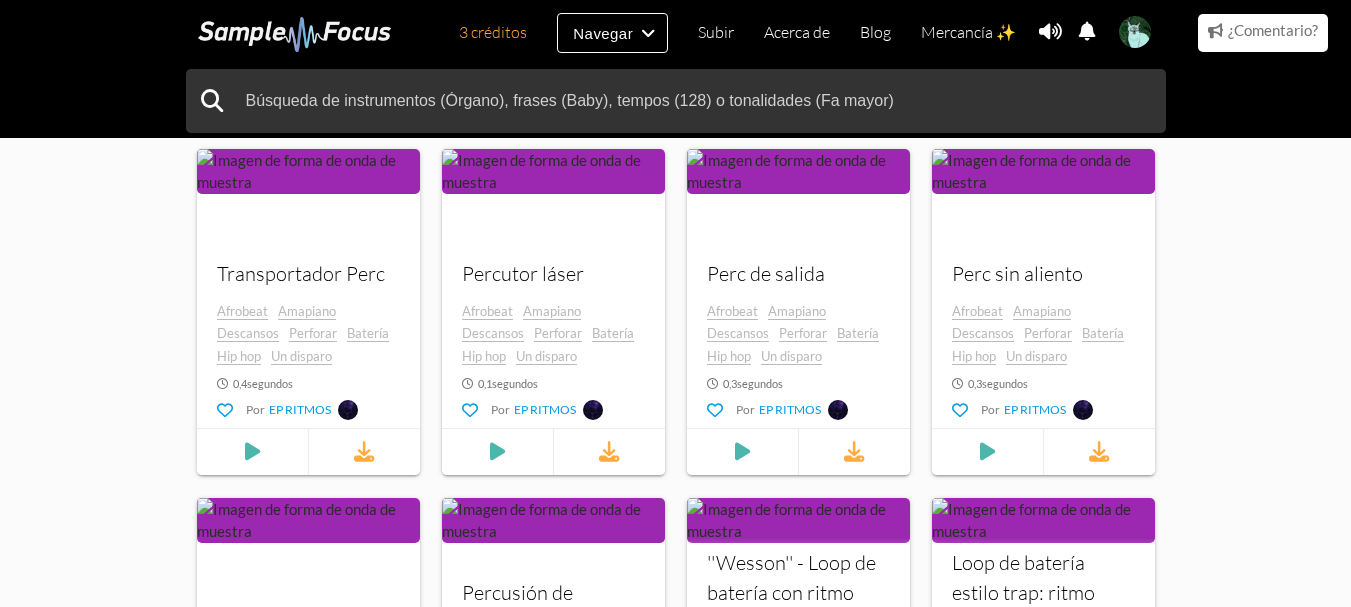click on "Explorar categorías
Categoría
Tipo
Bajo
Cuerda frotada
Latón
Batería
Grabaciones de campo
Guitarra
Llaves
Almohadillas y atmósferas
Cuerda pulsada
Efectos sonoros
Sintetizadores
Voz
Instrumentos de viento de madera
Subtipo
Campanas y mazos Breakbeat" at bounding box center (675, 345) 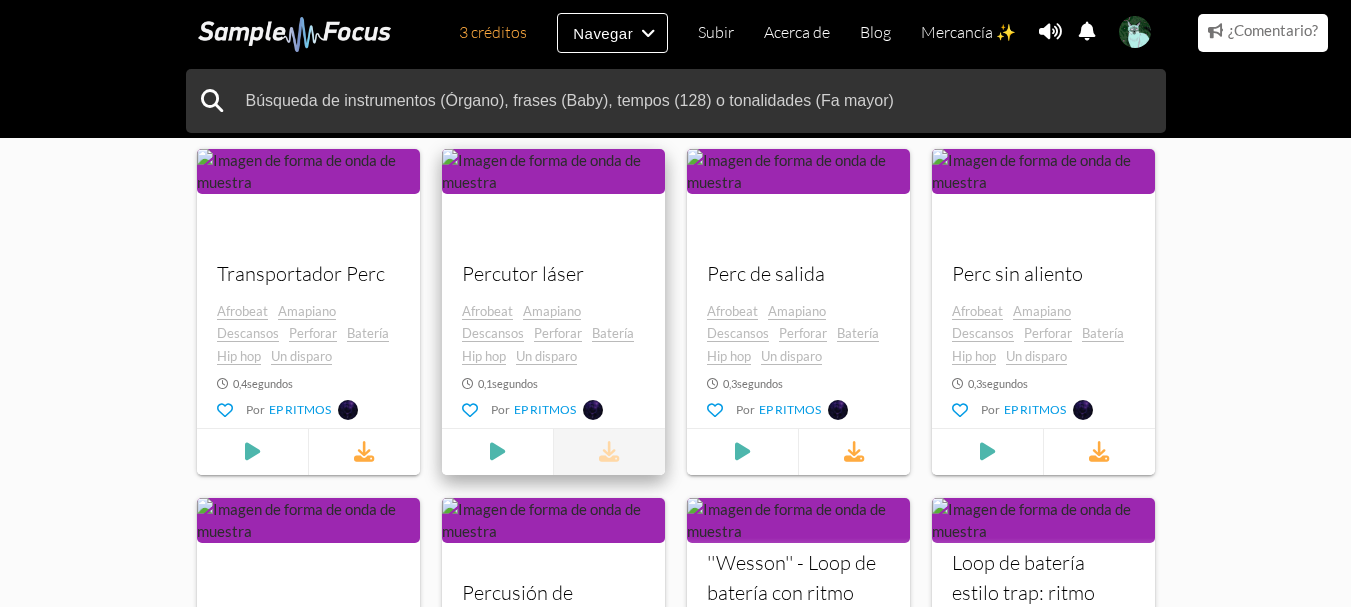 click at bounding box center [608, 452] 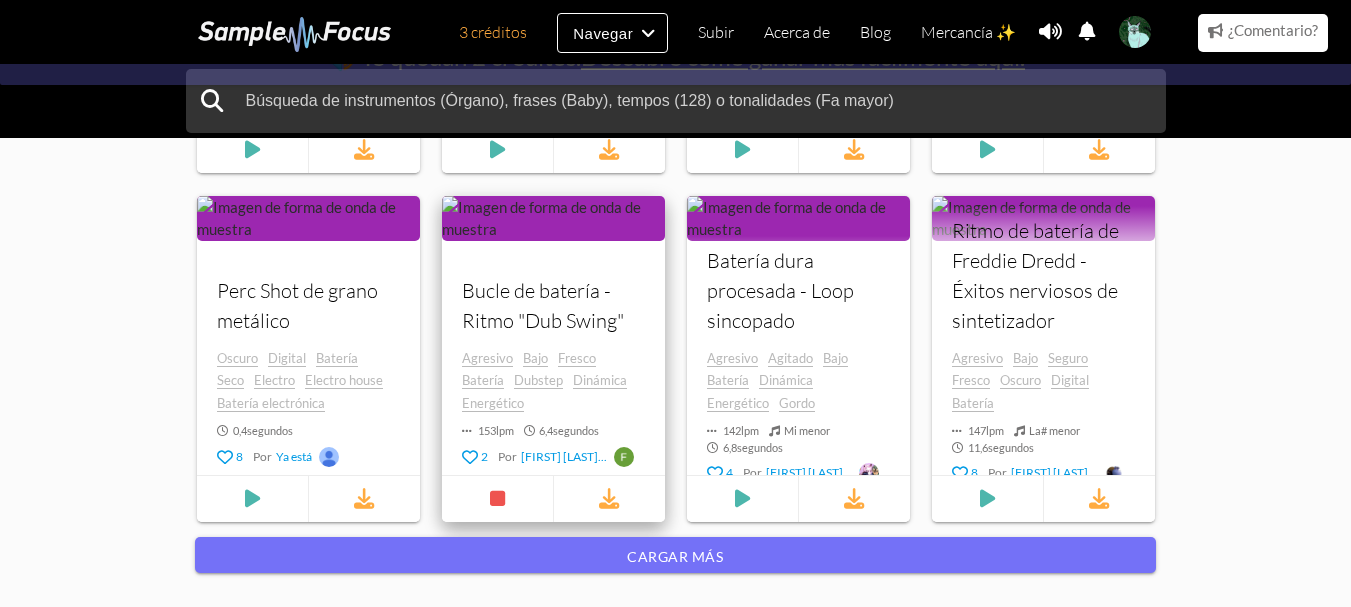 scroll, scrollTop: 2050, scrollLeft: 0, axis: vertical 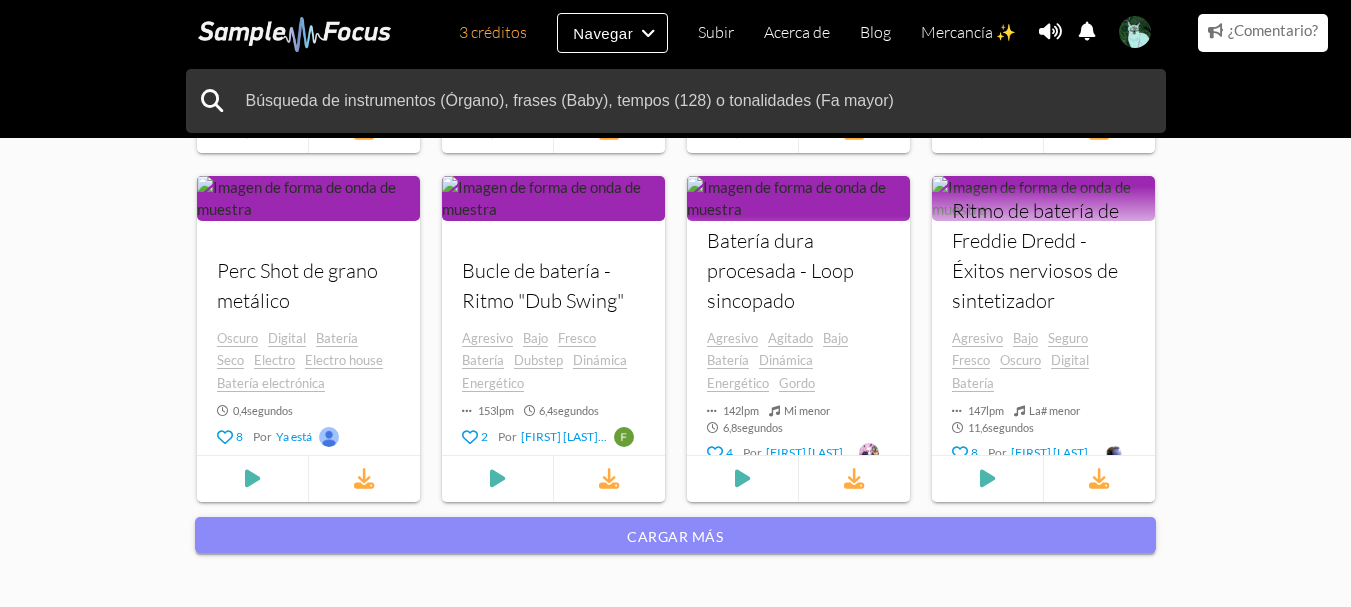 click on "Cargar más" at bounding box center (675, 535) 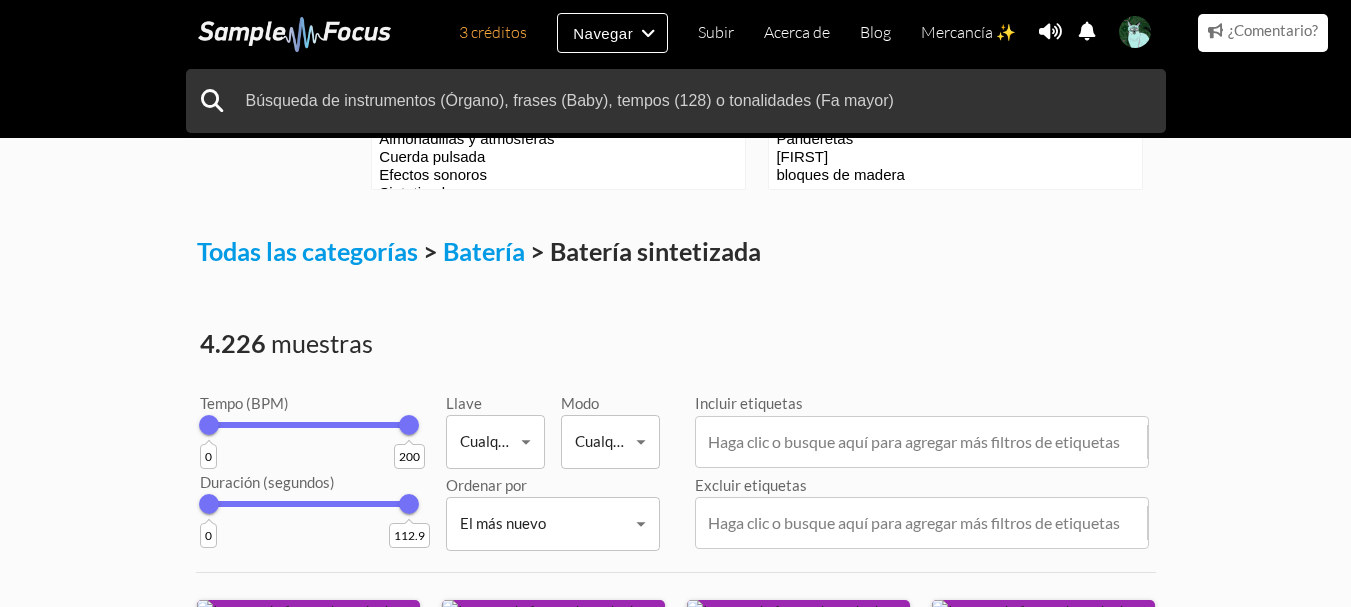 scroll, scrollTop: 300, scrollLeft: 0, axis: vertical 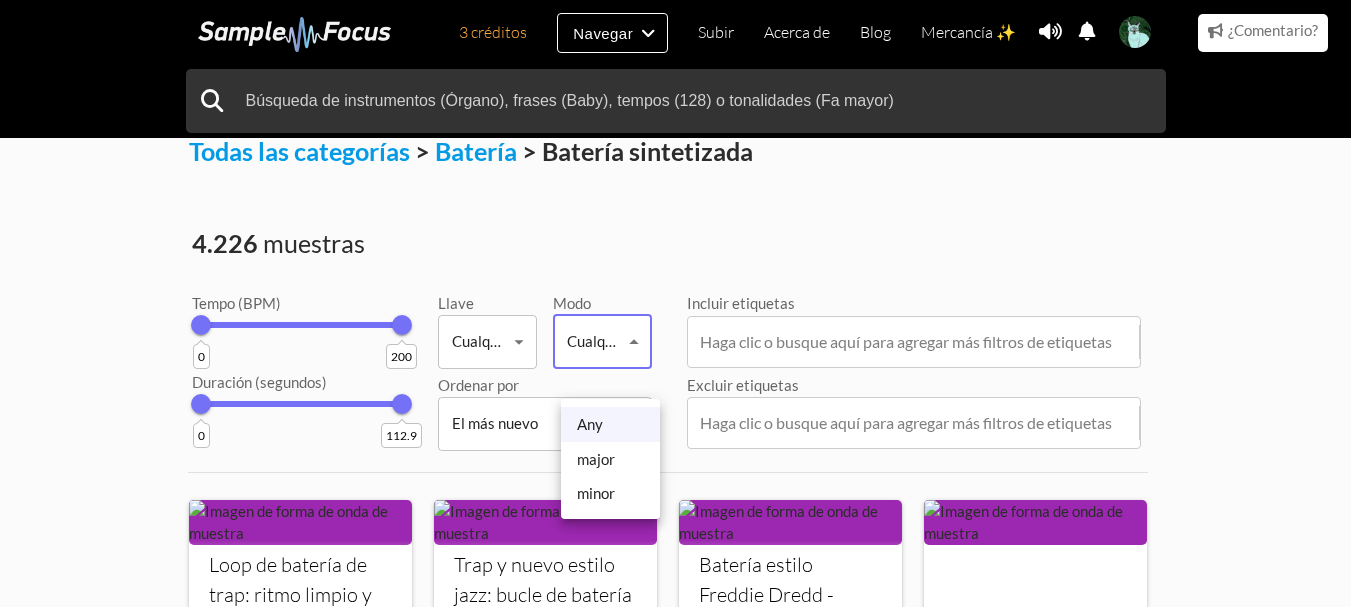 click on "3 créditos
Navegar
Subir
Acerca de
Blog
Mercancía ✨
Notificaciones Ajustes No tienes notificaciones Ver todas las notificaciones
Cuenta
Suscripción
Analítica
Notificaciones
Configuración de notificaciones
Finalizar la sesión
3 créditos
Categorías
Etiquetas
Colecciones
Subir
Acerca de
Blog
Mercancía ✨
Cuenta
Suscripción
Analítica
Finalizar la sesión" at bounding box center [675, 2728] 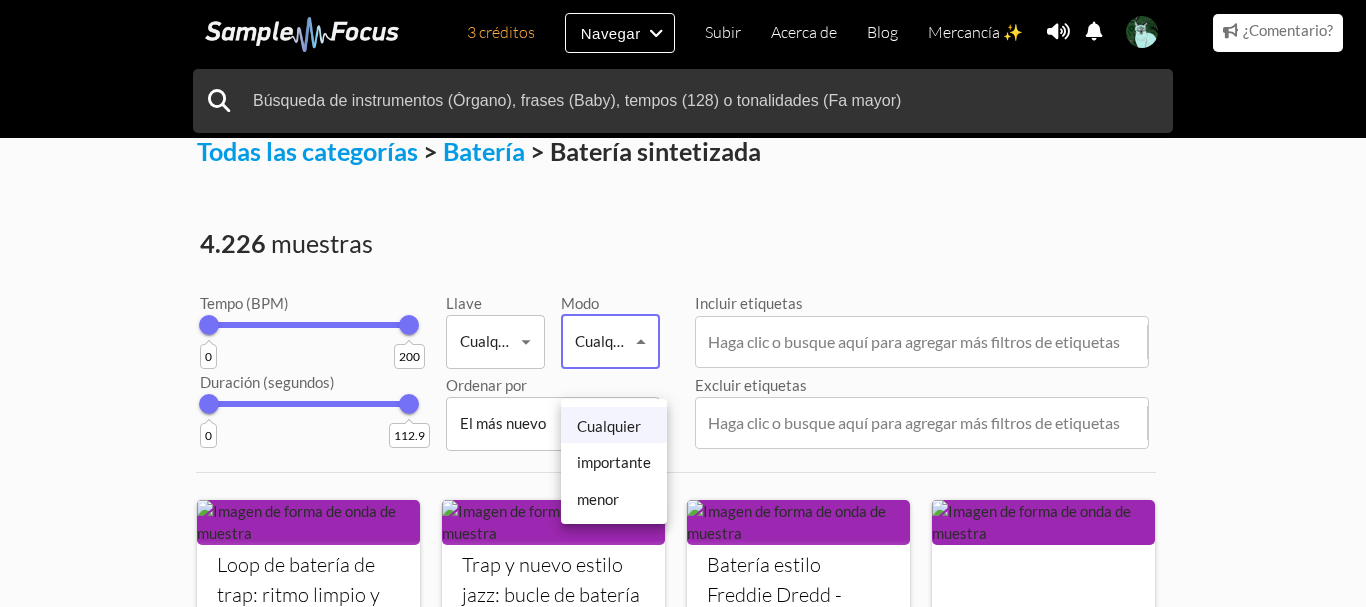 click at bounding box center (683, 303) 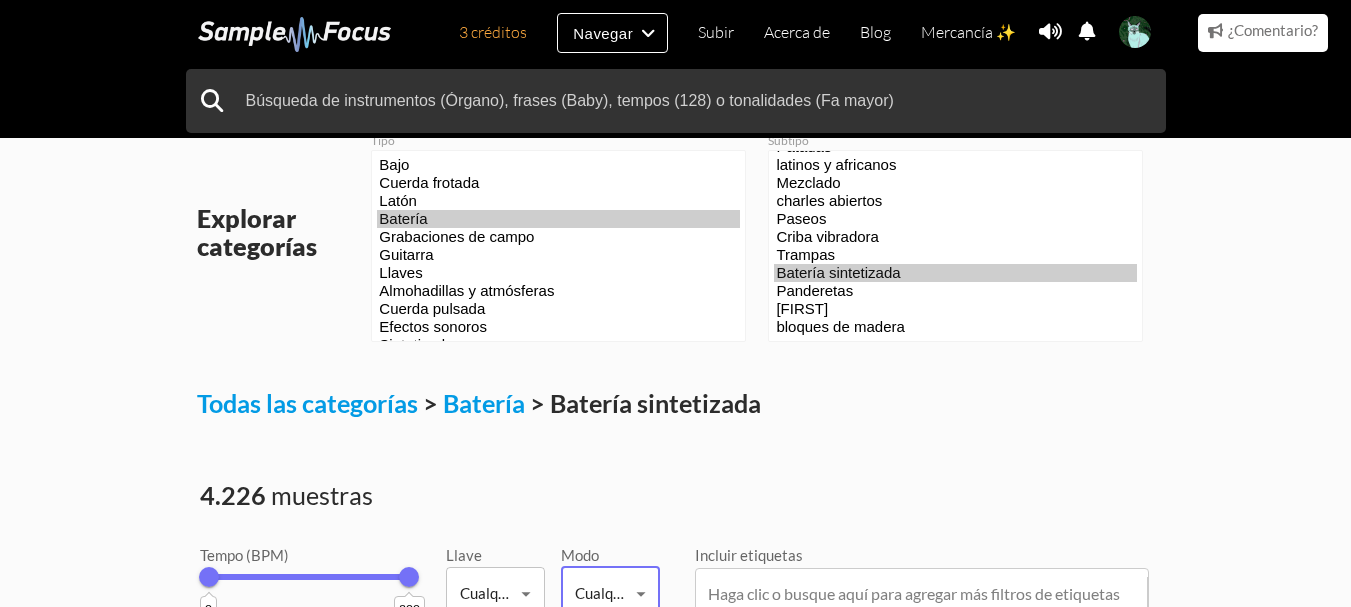 scroll, scrollTop: 0, scrollLeft: 0, axis: both 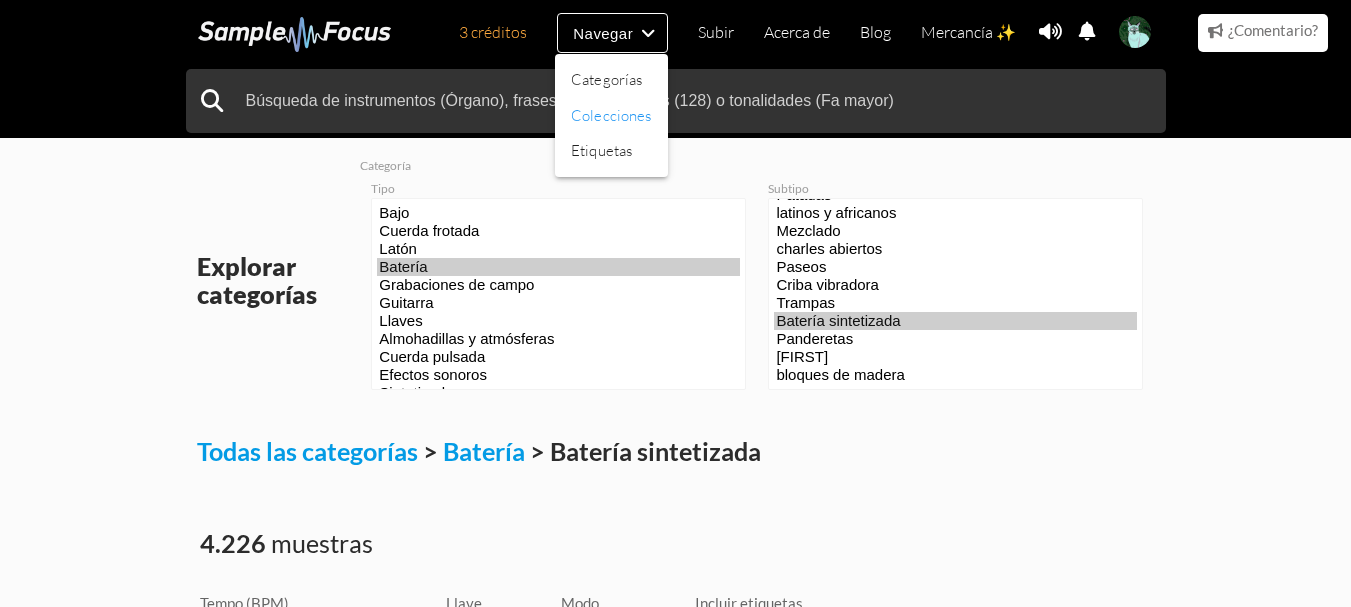 click on "Colecciones" at bounding box center (611, 115) 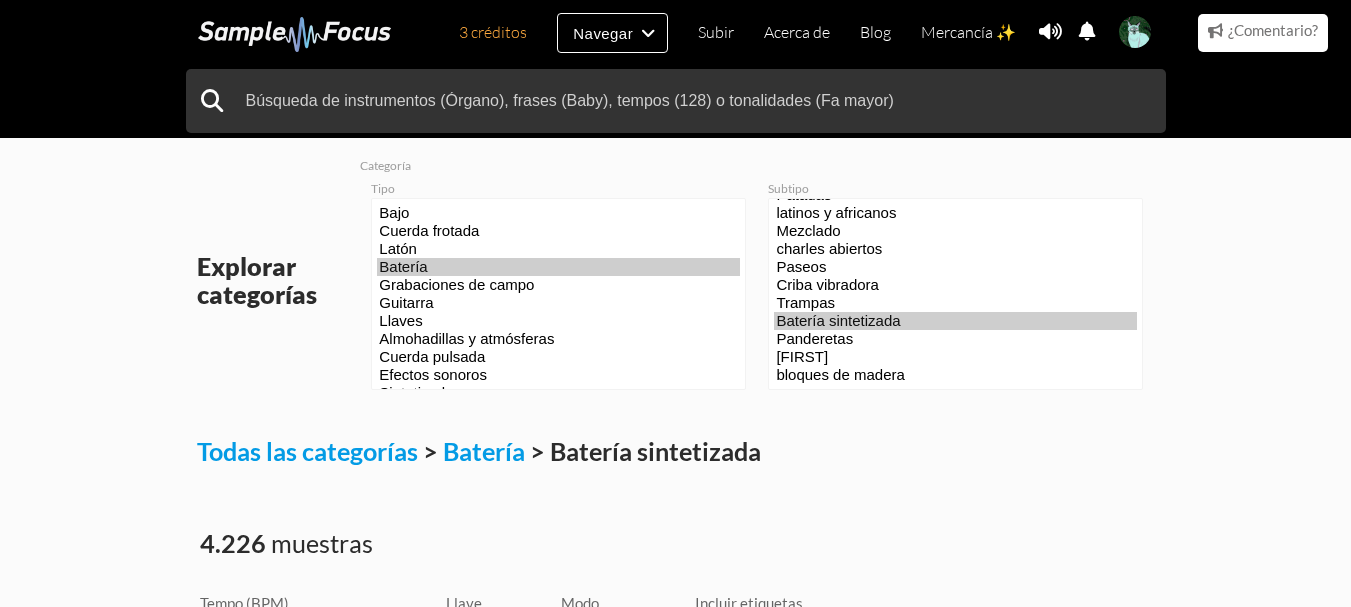 scroll, scrollTop: 369, scrollLeft: 0, axis: vertical 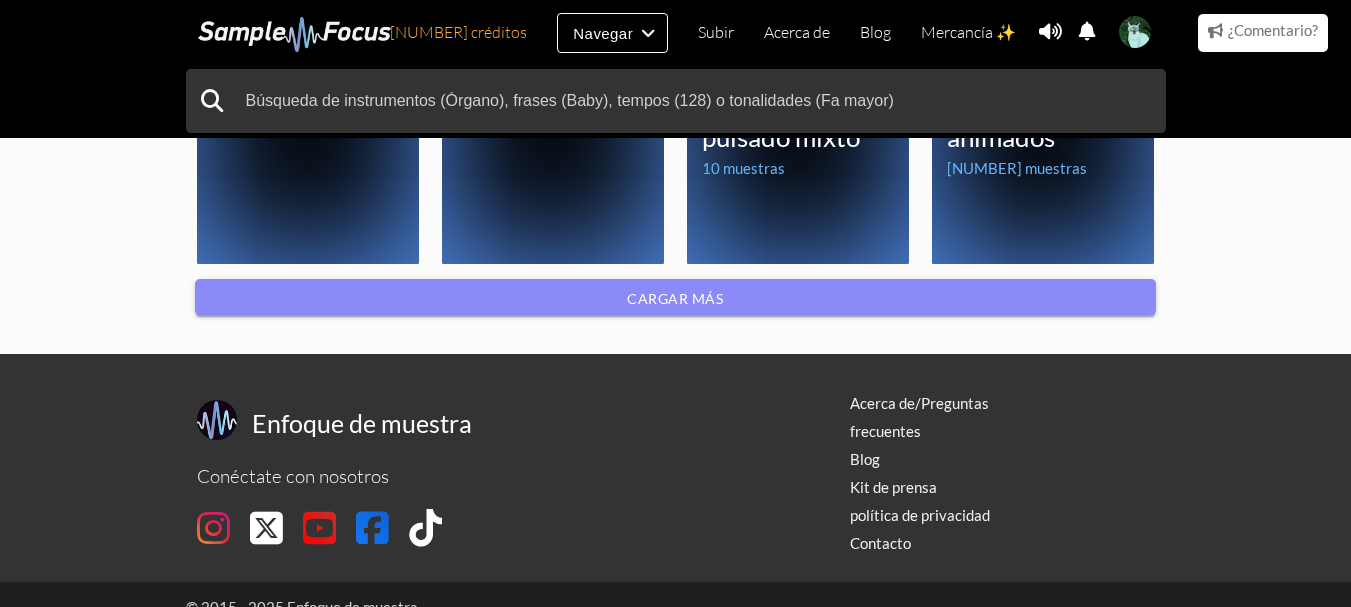 click on "Cargar más" at bounding box center (675, 297) 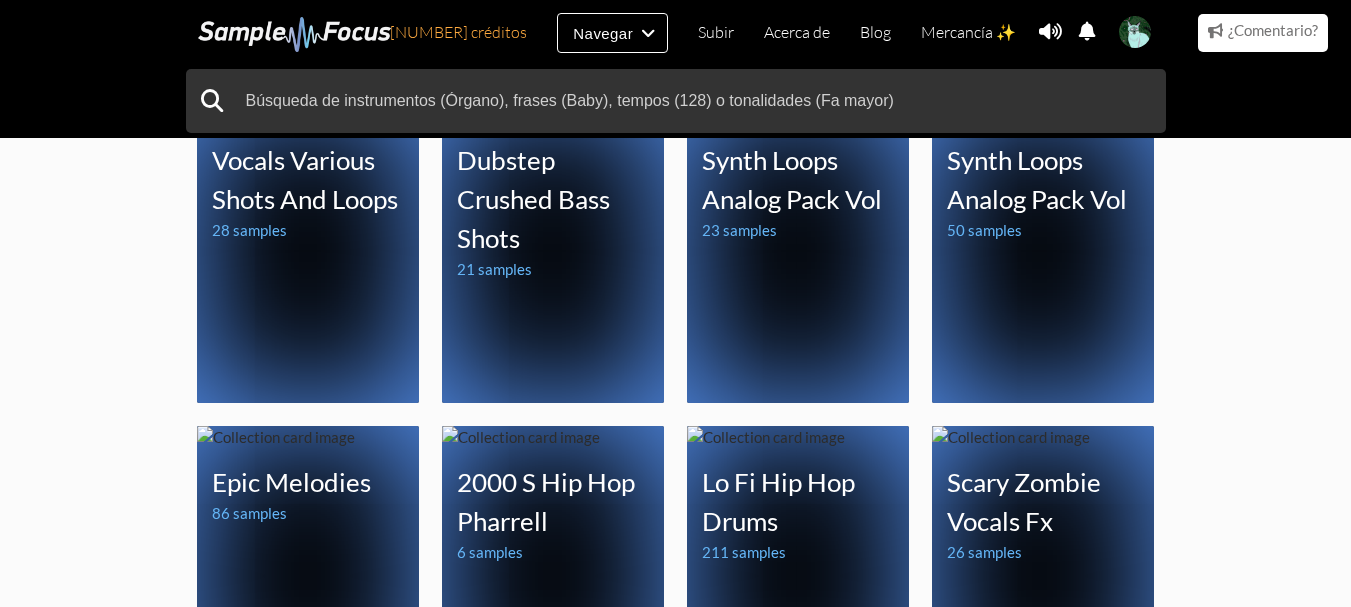 scroll, scrollTop: 1800, scrollLeft: 0, axis: vertical 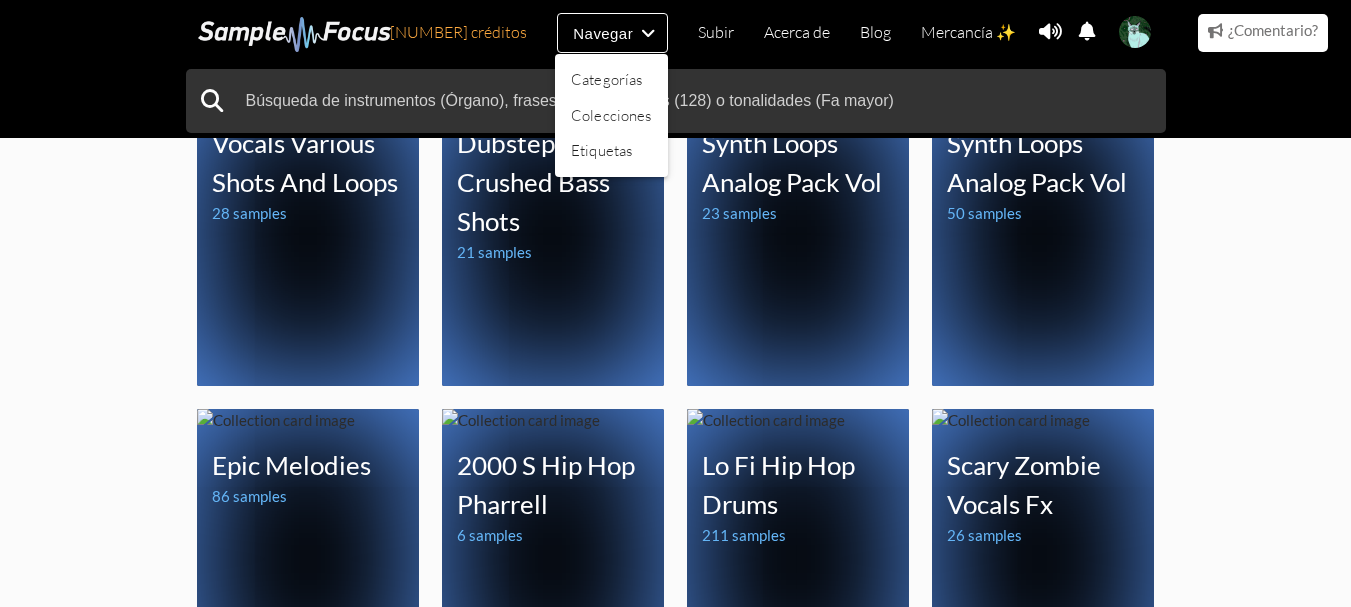 click at bounding box center [675, 303] 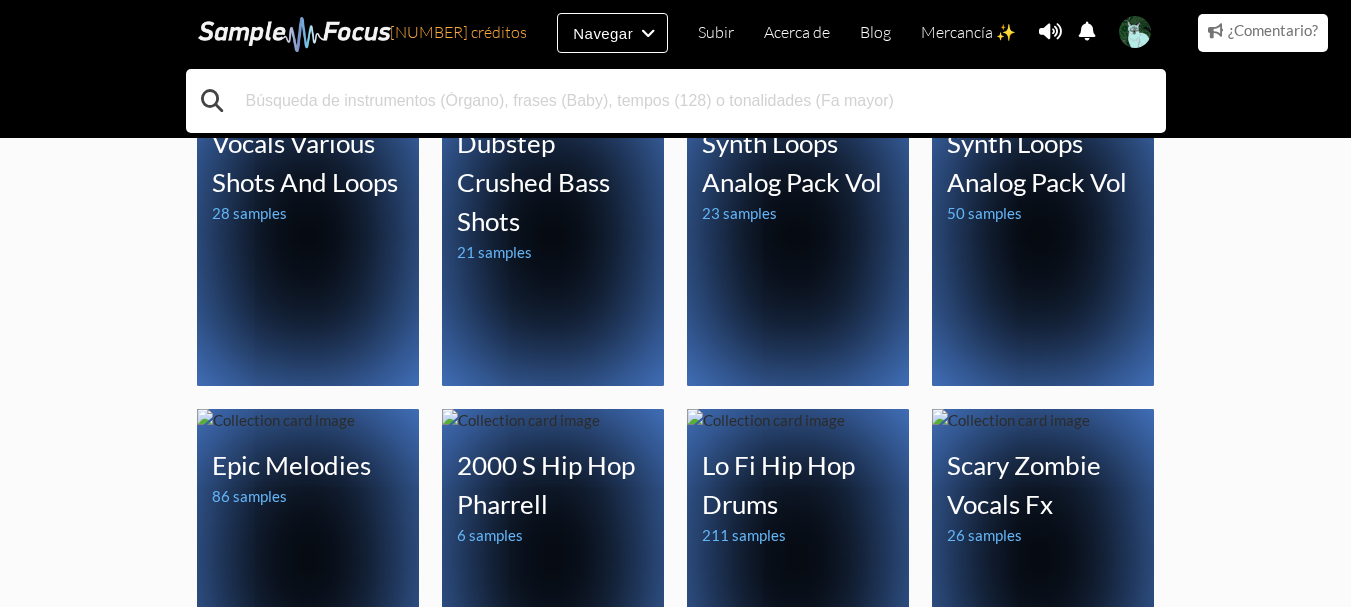 click at bounding box center (676, 101) 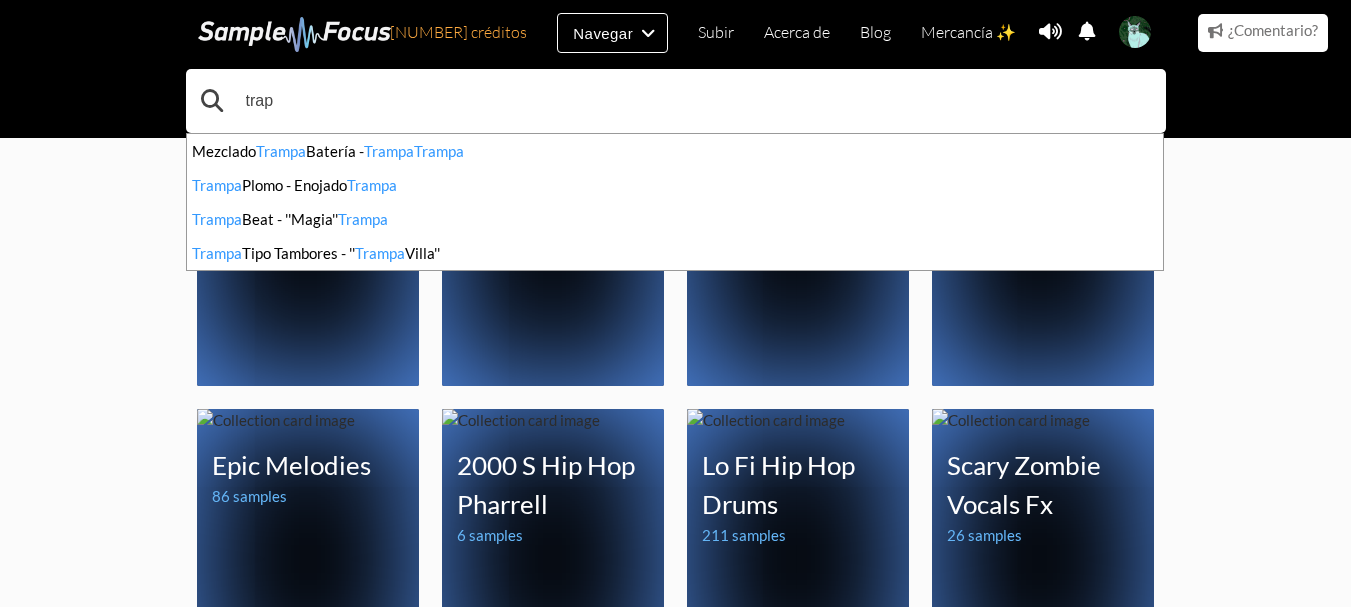 type on "trap" 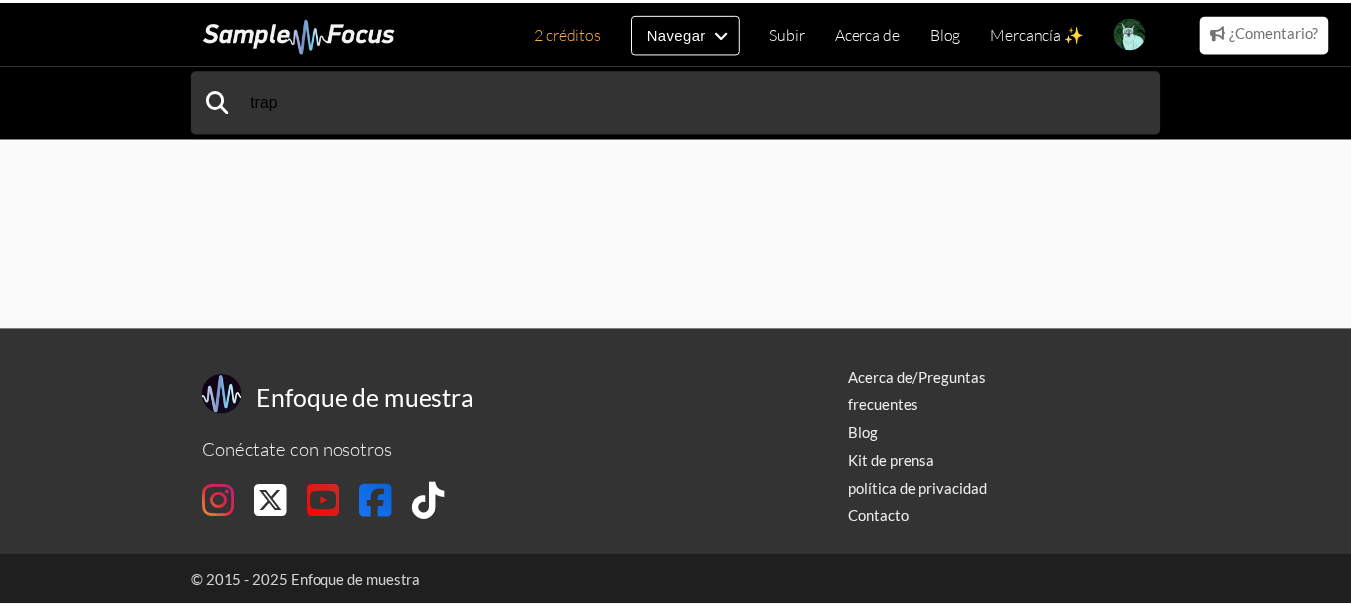 scroll, scrollTop: 0, scrollLeft: 0, axis: both 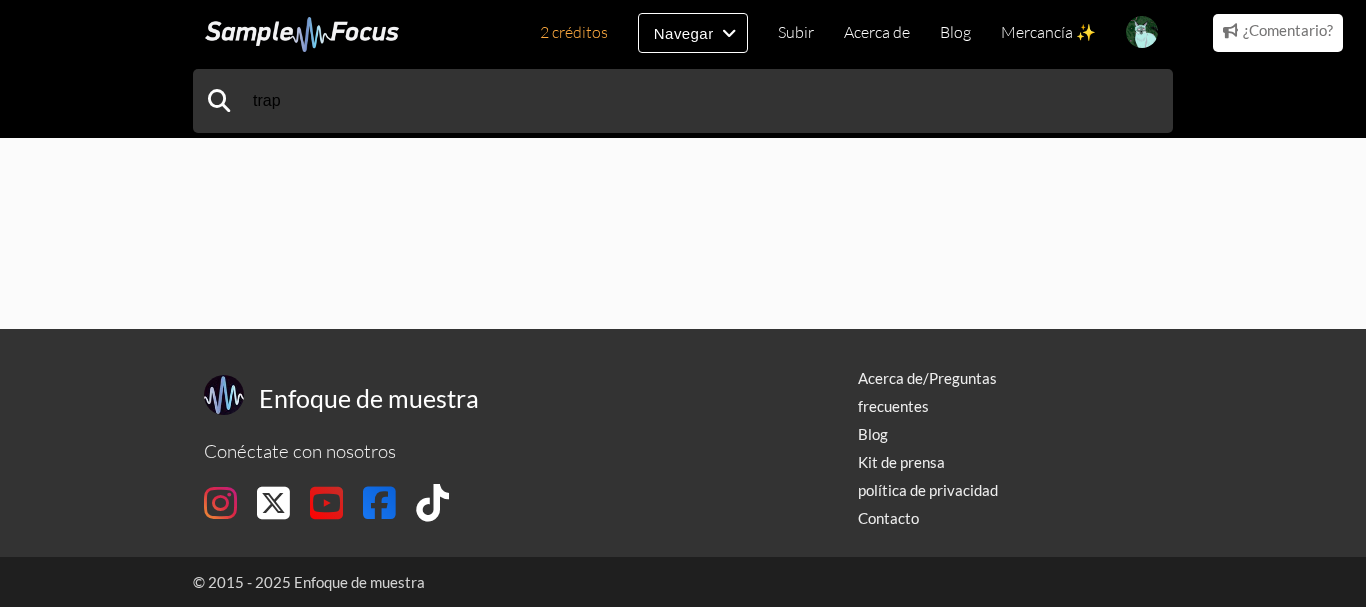 click on "trap" at bounding box center (683, 101) 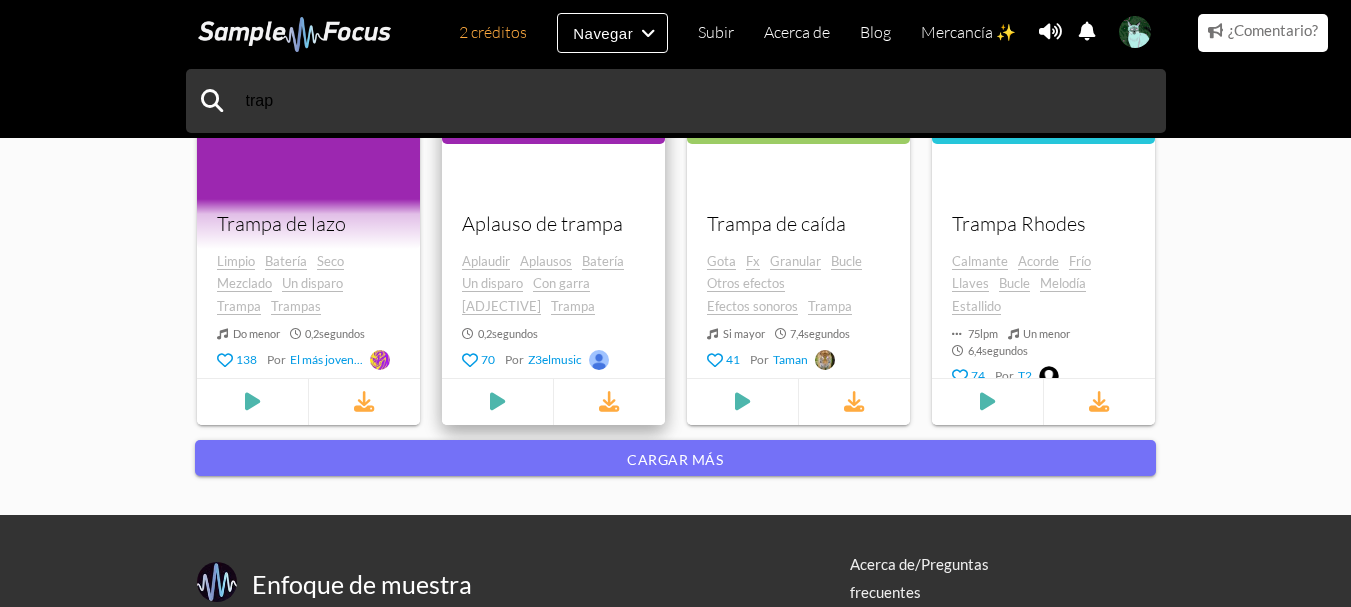 scroll, scrollTop: 2197, scrollLeft: 0, axis: vertical 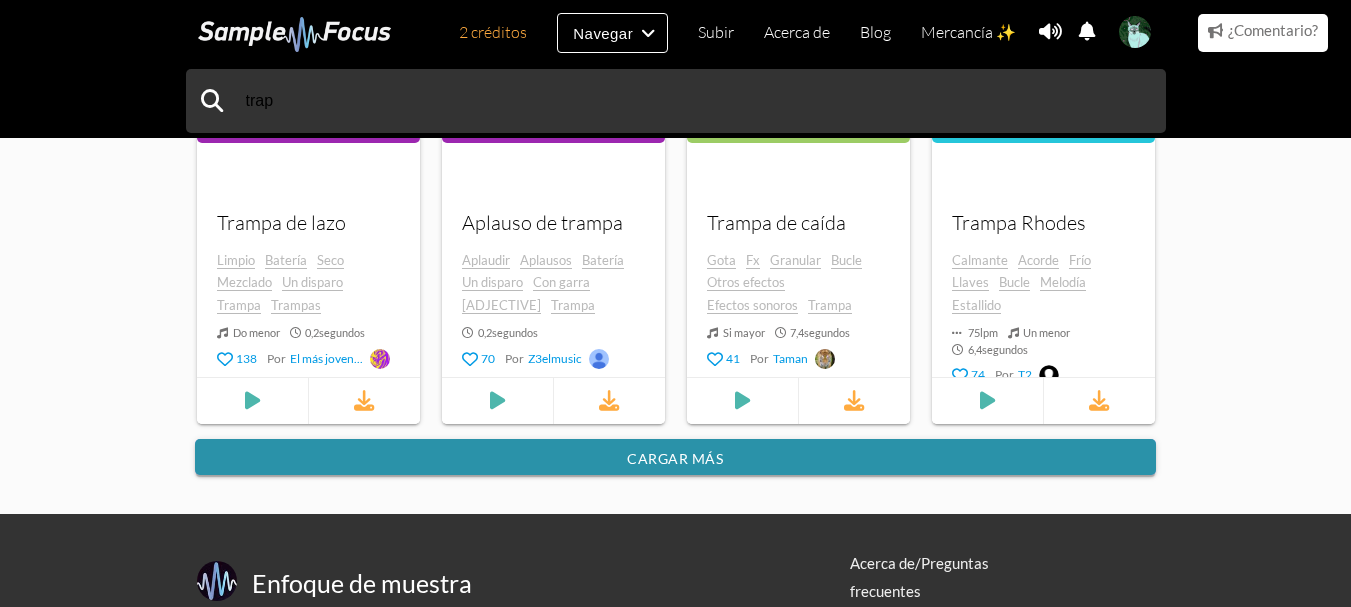 click on "Cargar más" at bounding box center (675, 457) 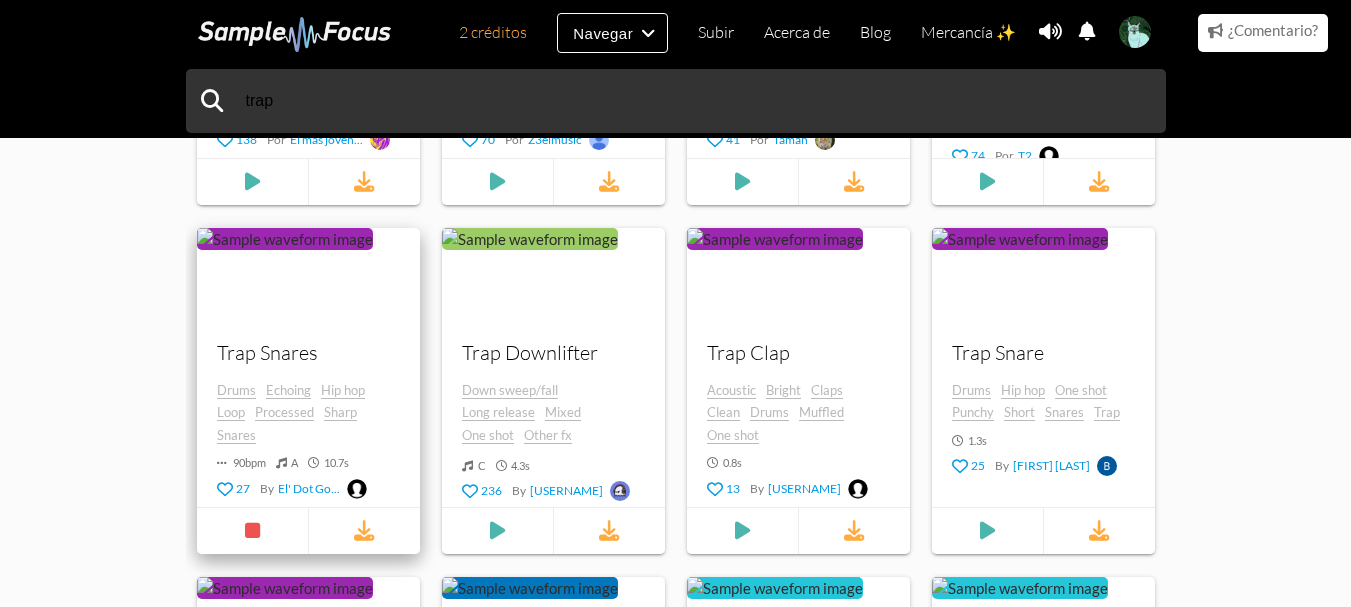 scroll, scrollTop: 2424, scrollLeft: 0, axis: vertical 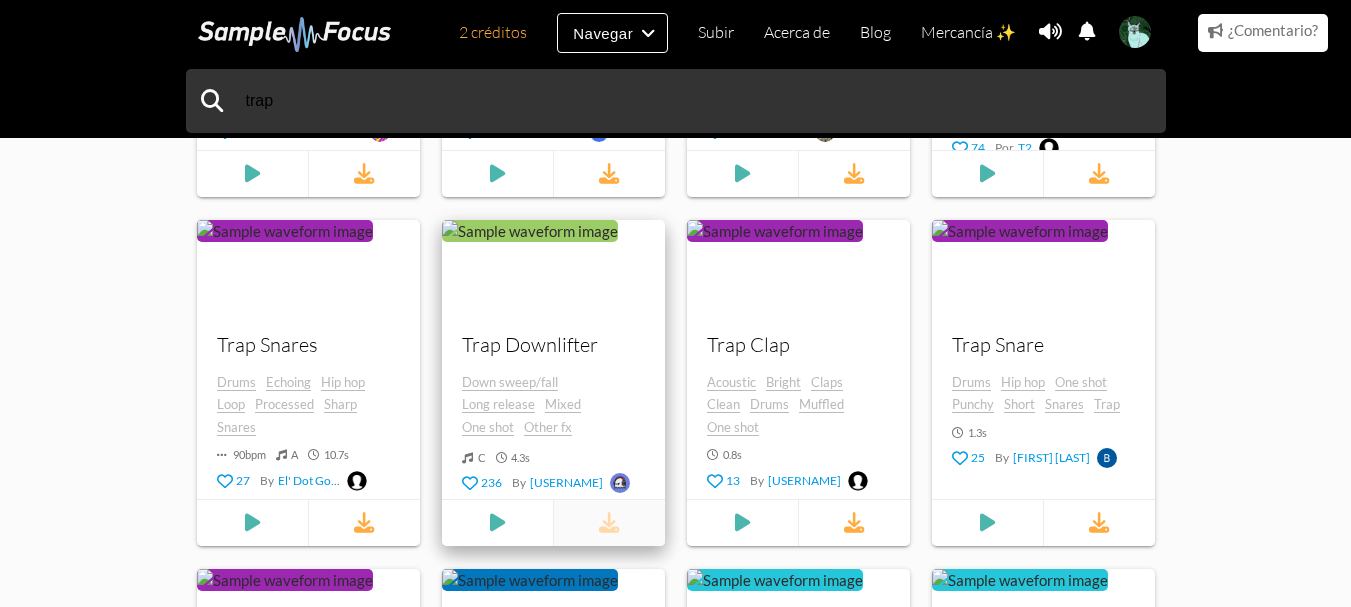 click at bounding box center (609, 523) 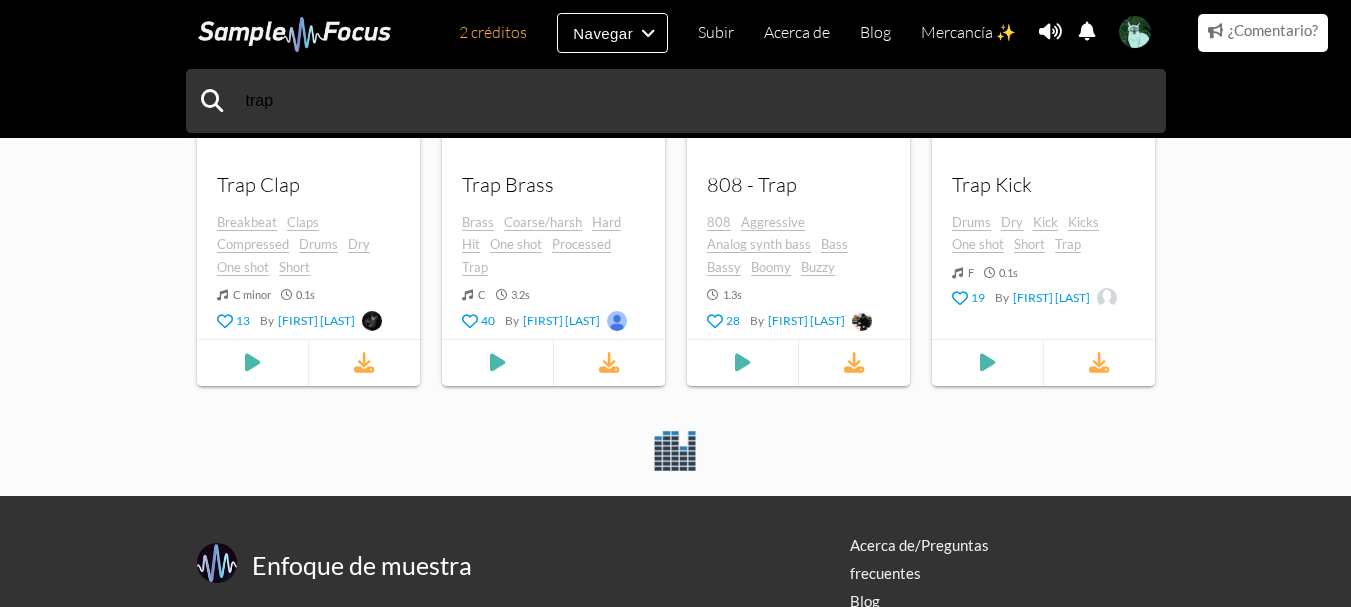 scroll, scrollTop: 7476, scrollLeft: 0, axis: vertical 